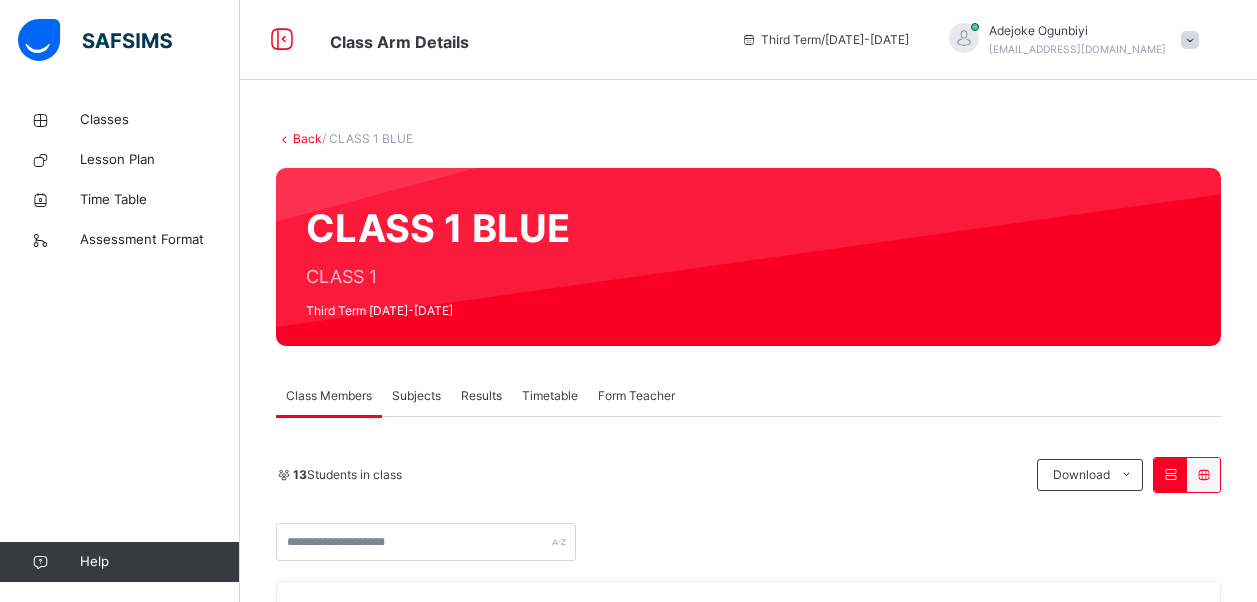 scroll, scrollTop: 0, scrollLeft: 0, axis: both 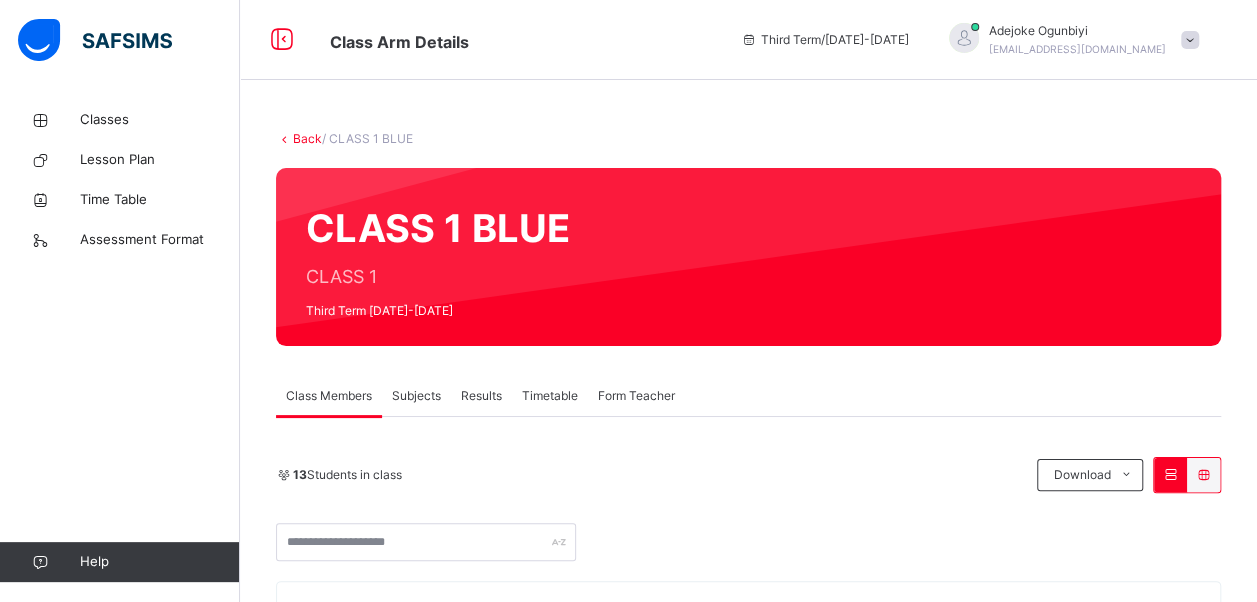 click on "Subjects" at bounding box center (416, 396) 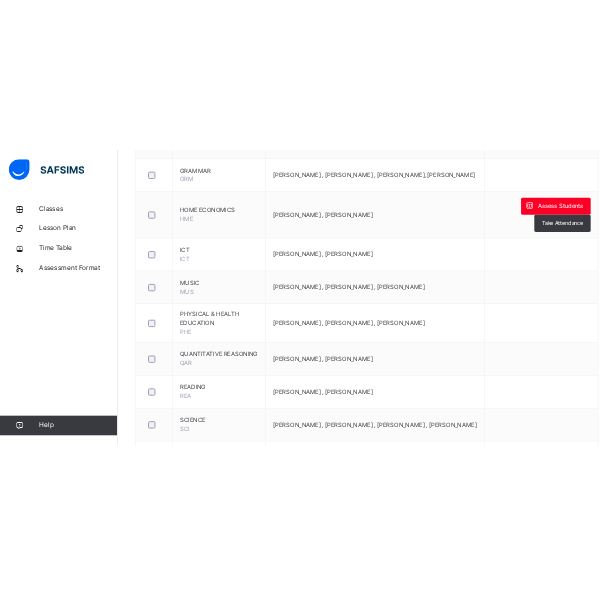 scroll, scrollTop: 964, scrollLeft: 0, axis: vertical 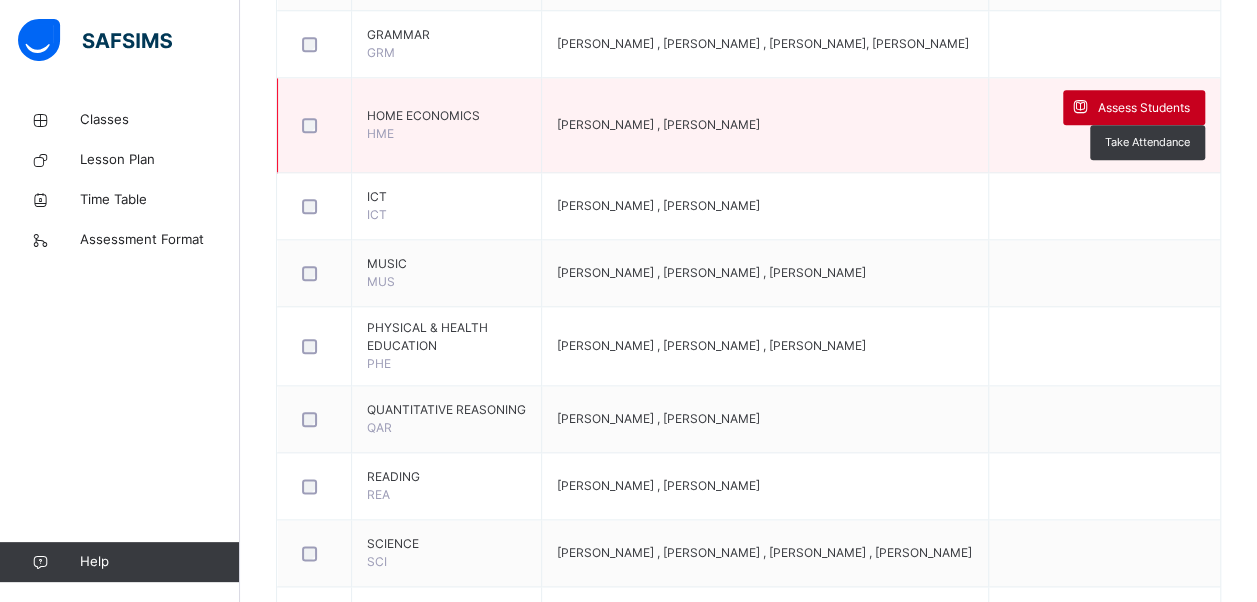 click on "Assess Students" at bounding box center [1144, 108] 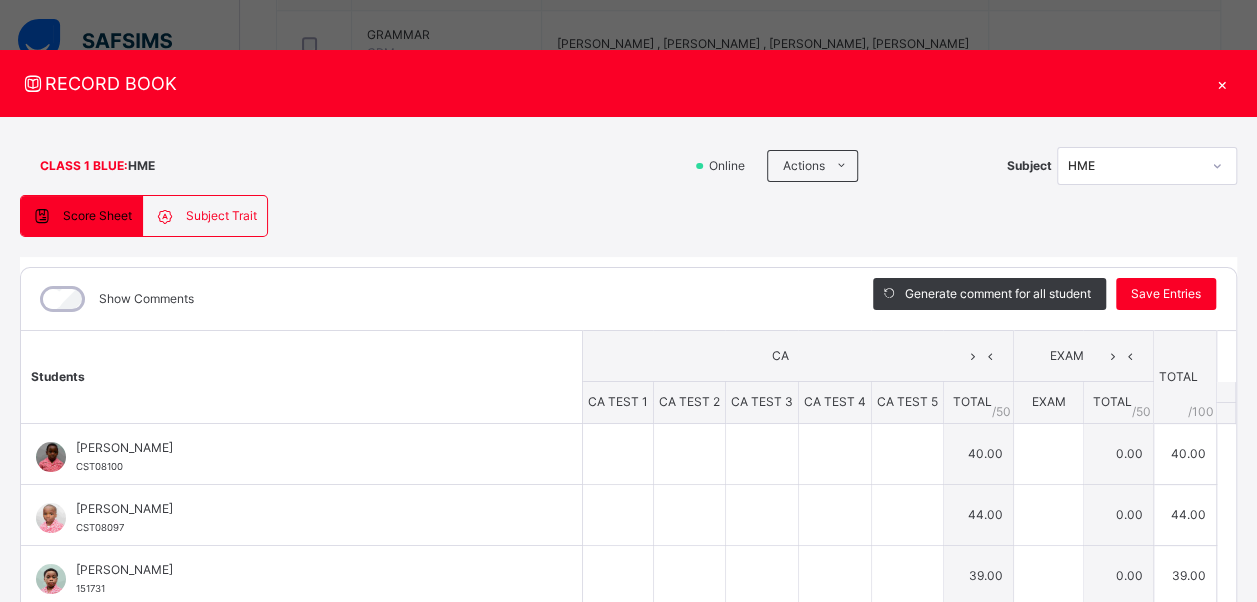 type on "*" 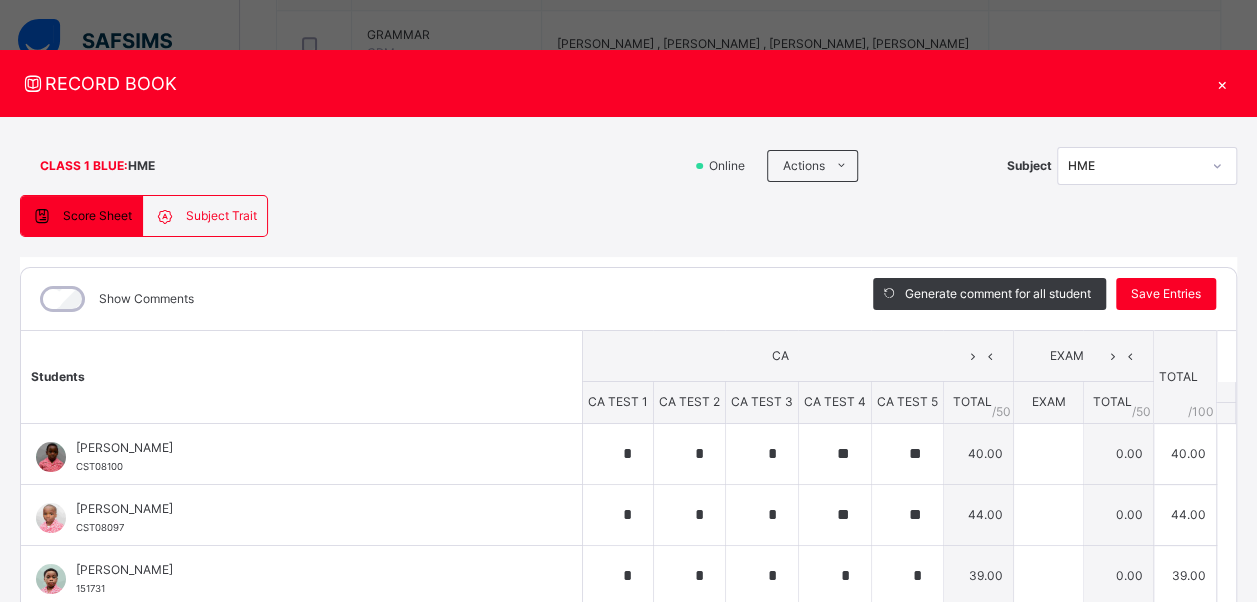 type on "**" 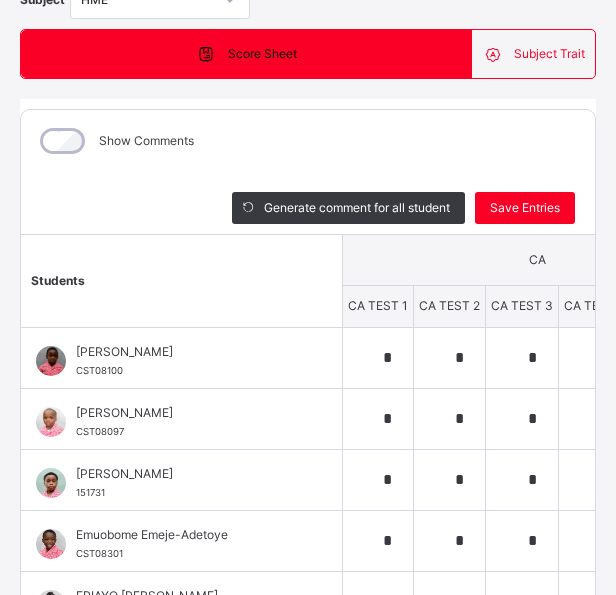 scroll, scrollTop: 261, scrollLeft: 0, axis: vertical 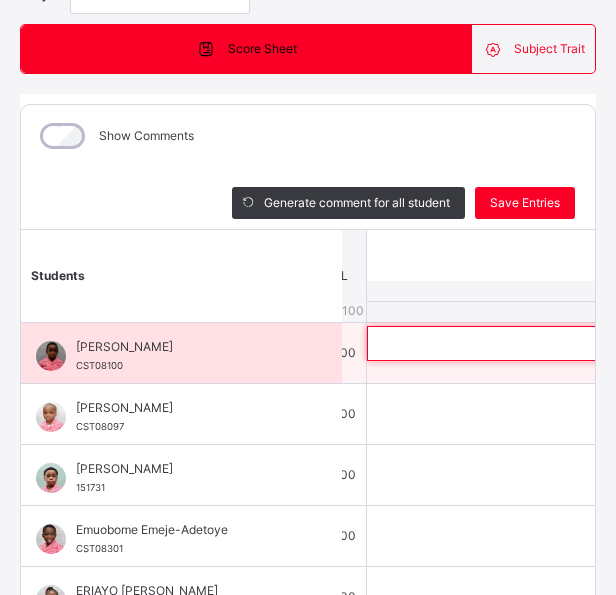 click at bounding box center (497, 343) 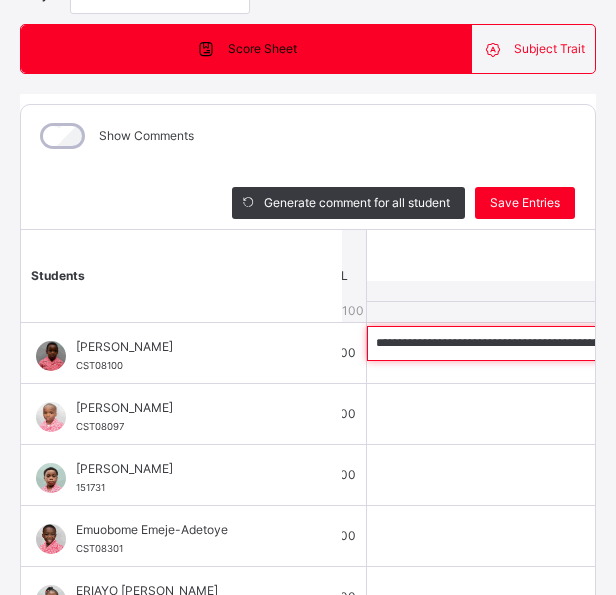 scroll, scrollTop: 0, scrollLeft: 990, axis: horizontal 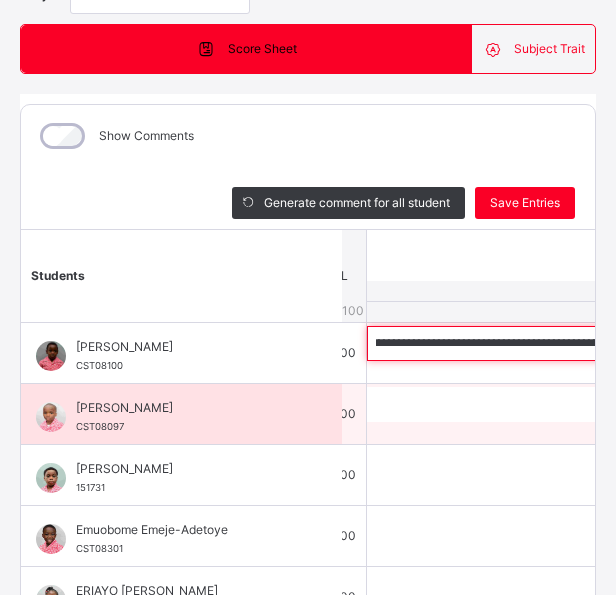type on "**********" 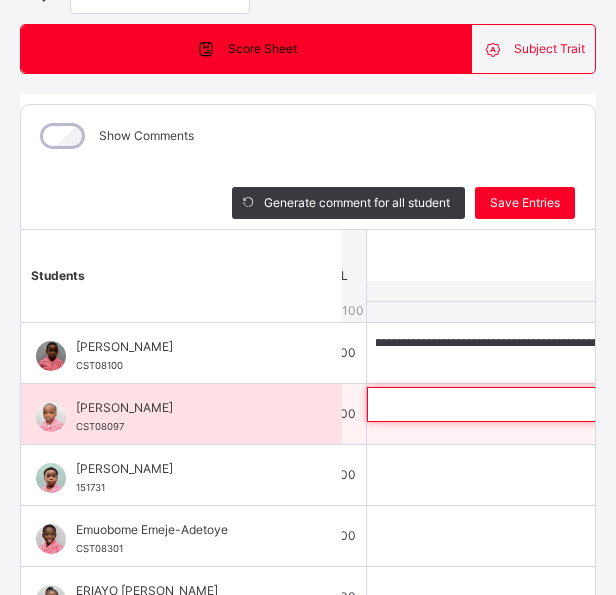 scroll, scrollTop: 0, scrollLeft: 0, axis: both 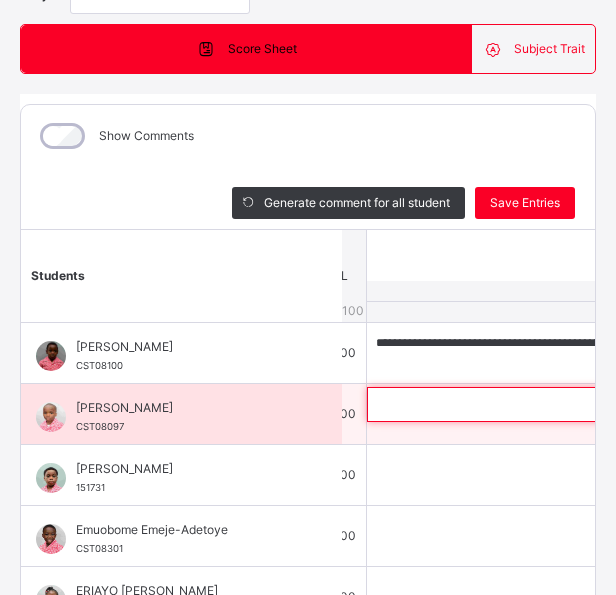 click at bounding box center [497, 404] 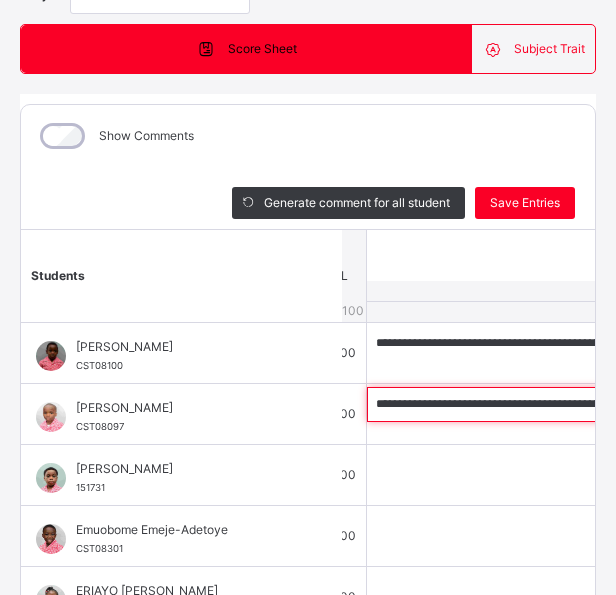 scroll, scrollTop: 0, scrollLeft: 518, axis: horizontal 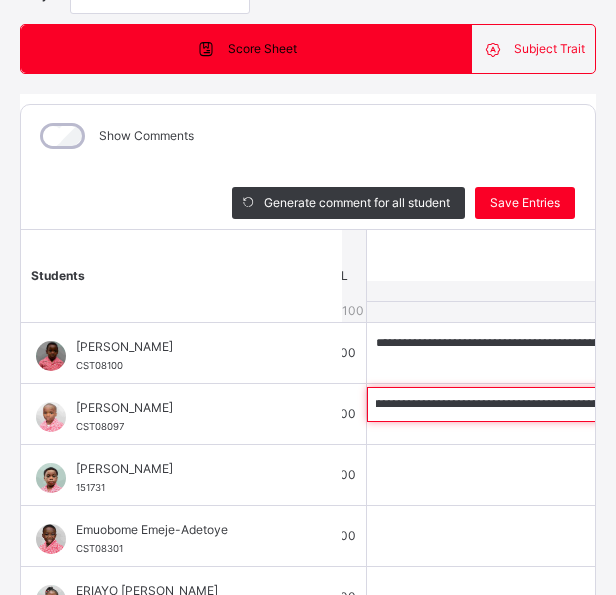 type on "**********" 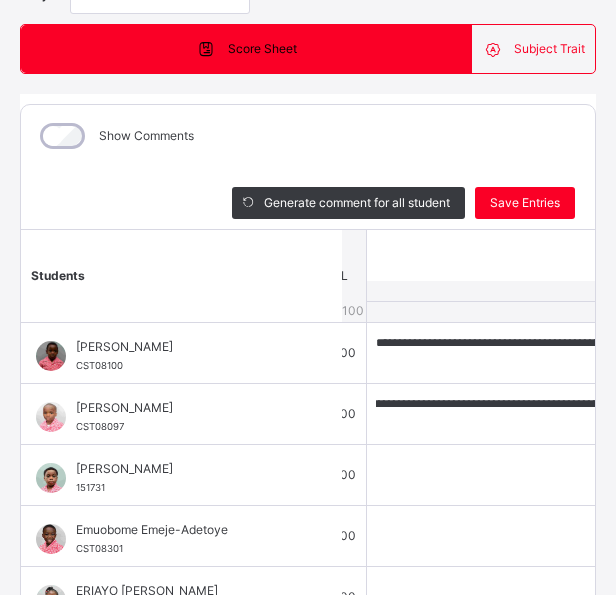 scroll, scrollTop: 0, scrollLeft: 0, axis: both 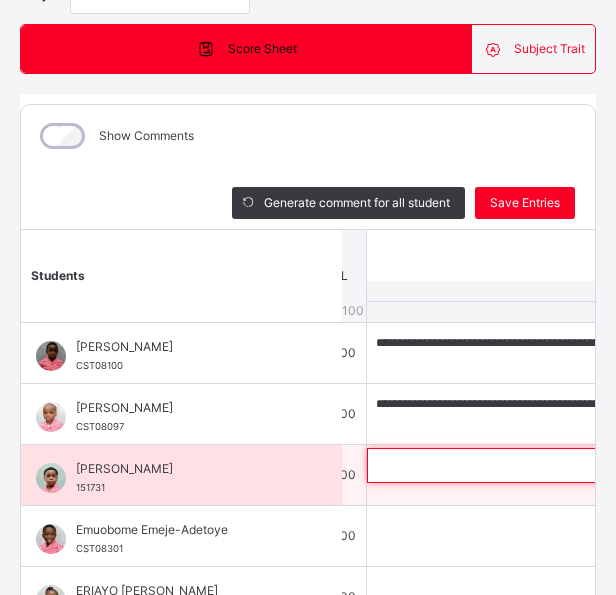 click at bounding box center [497, 465] 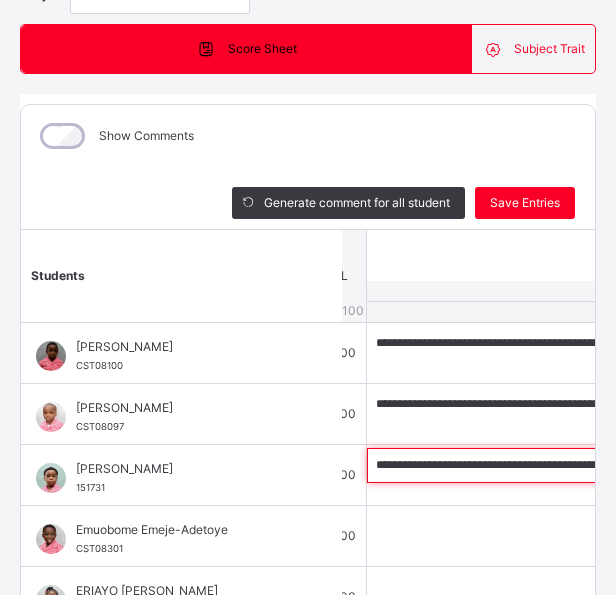scroll, scrollTop: 0, scrollLeft: 904, axis: horizontal 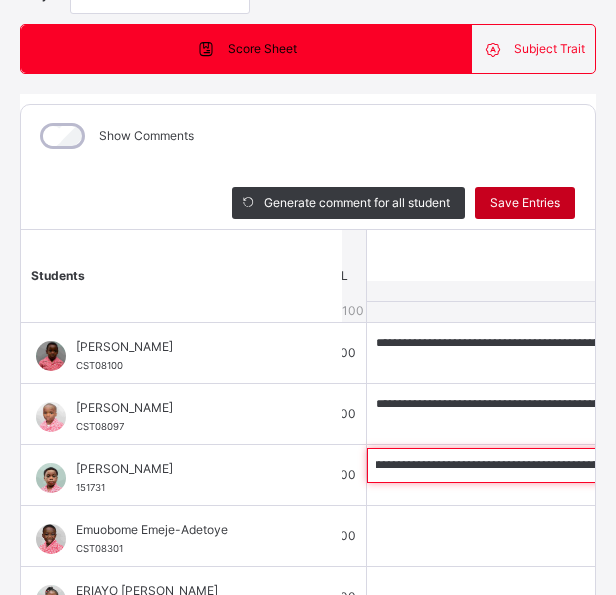 type on "**********" 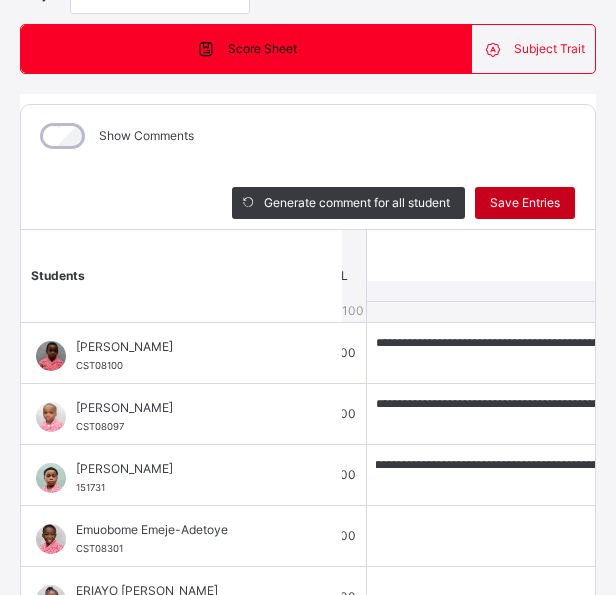 scroll, scrollTop: 0, scrollLeft: 0, axis: both 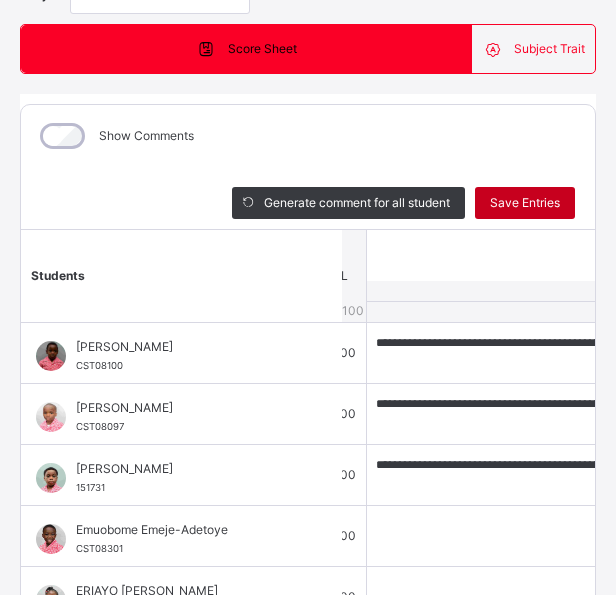 click on "Save Entries" at bounding box center (525, 203) 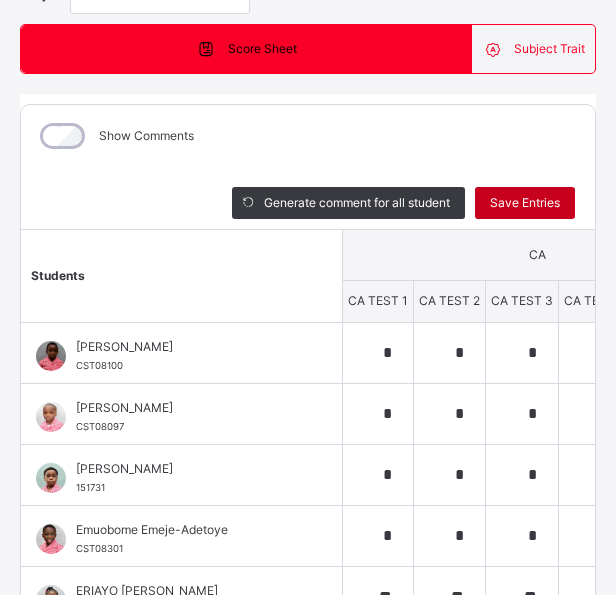 type on "*" 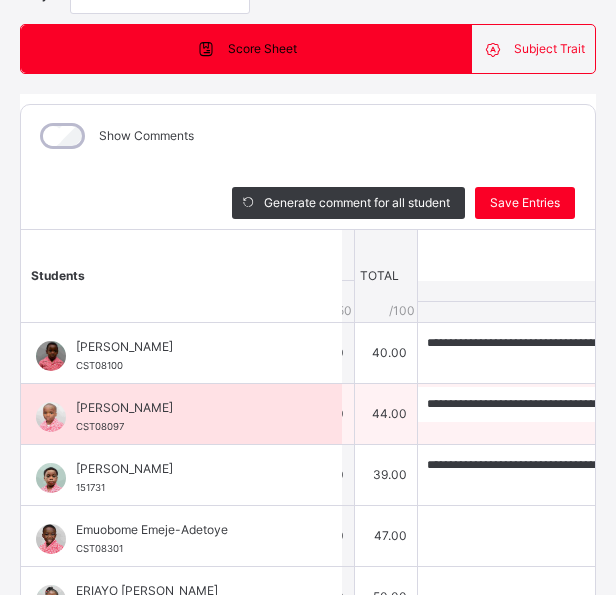 scroll, scrollTop: 0, scrollLeft: 537, axis: horizontal 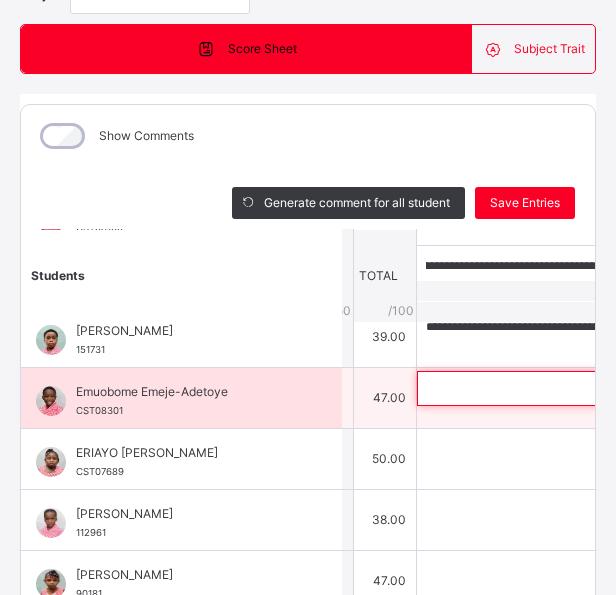 click at bounding box center [547, 388] 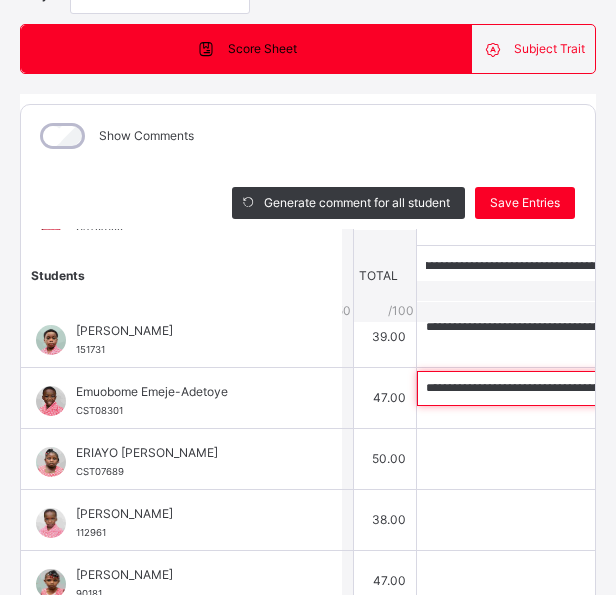 scroll, scrollTop: 0, scrollLeft: 311, axis: horizontal 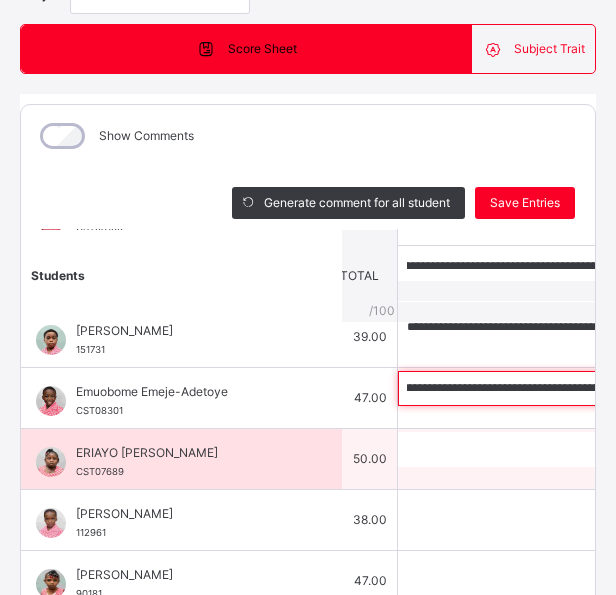 type on "**********" 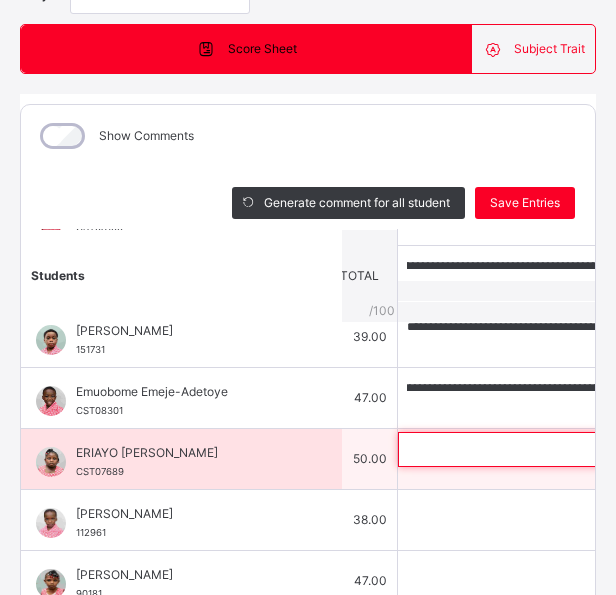 scroll, scrollTop: 0, scrollLeft: 0, axis: both 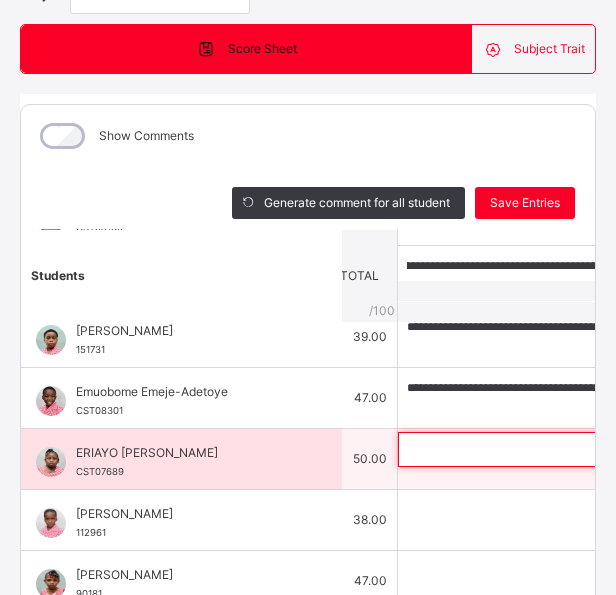 click at bounding box center (528, 449) 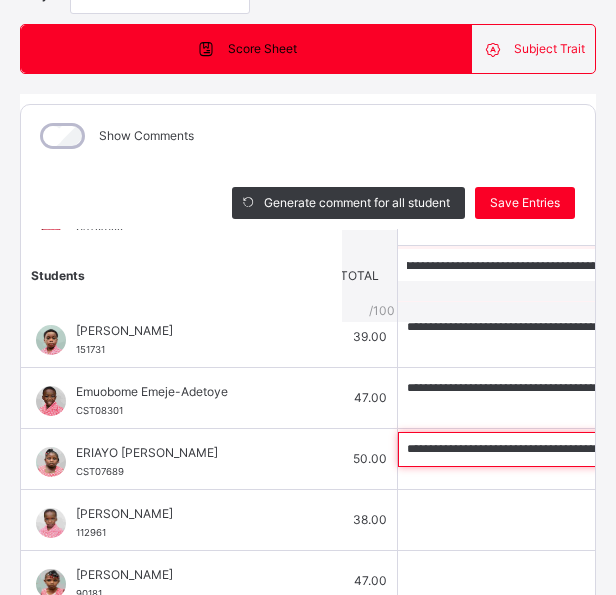 scroll, scrollTop: 0, scrollLeft: 608, axis: horizontal 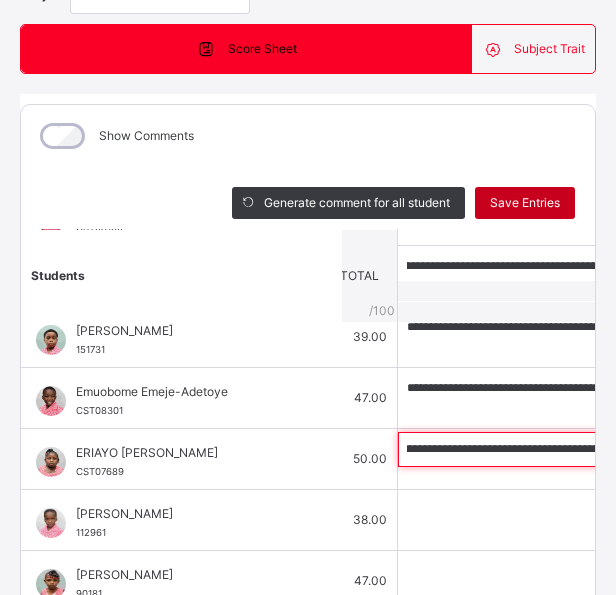 type on "**********" 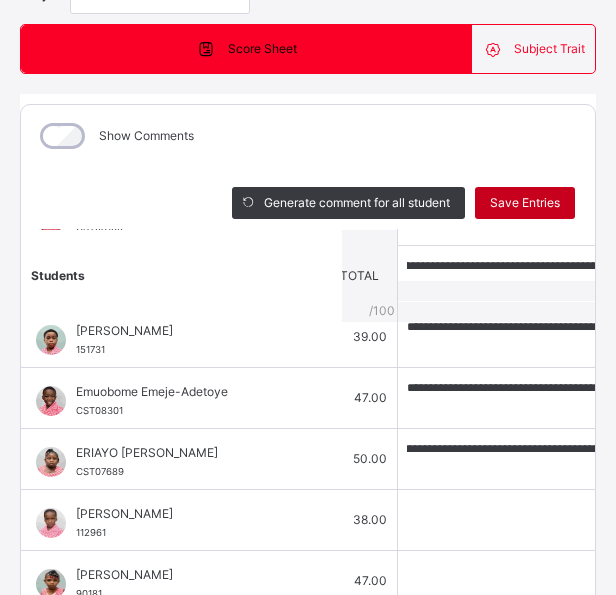 scroll, scrollTop: 0, scrollLeft: 0, axis: both 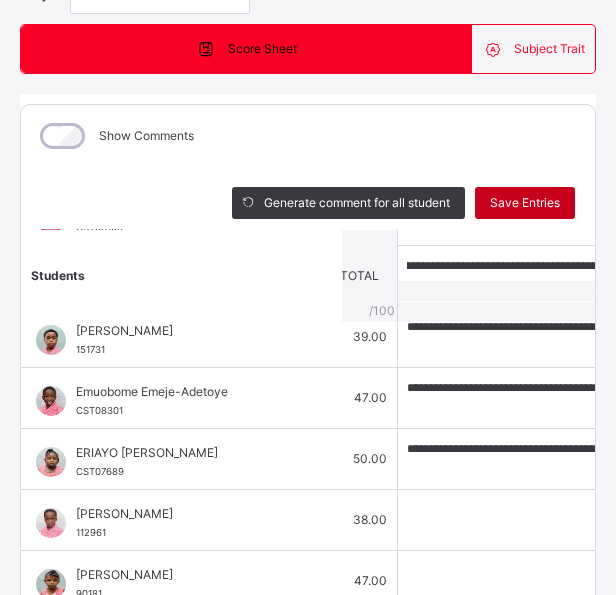 click on "Save Entries" at bounding box center [525, 203] 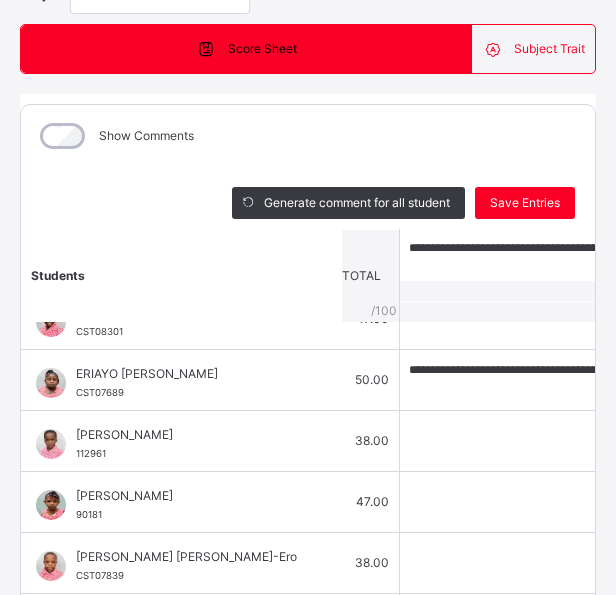 scroll, scrollTop: 218, scrollLeft: 554, axis: both 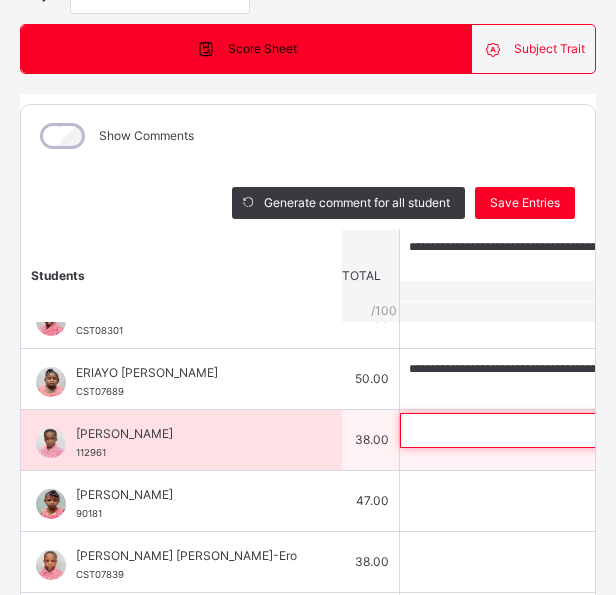 click at bounding box center (530, 430) 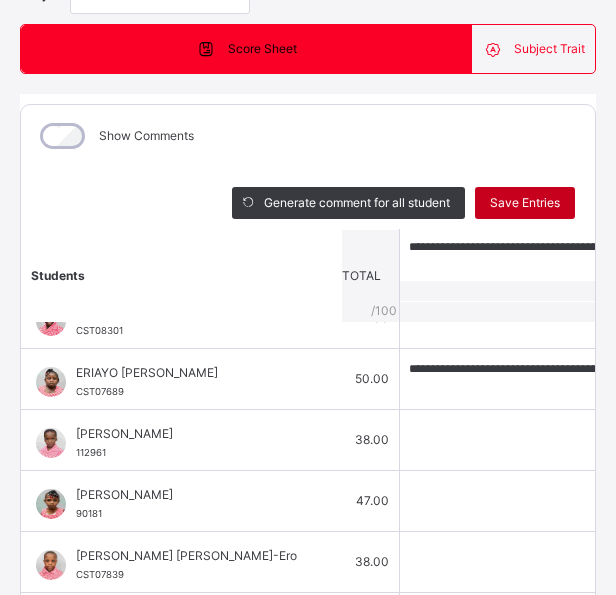 click on "Save Entries" at bounding box center (525, 203) 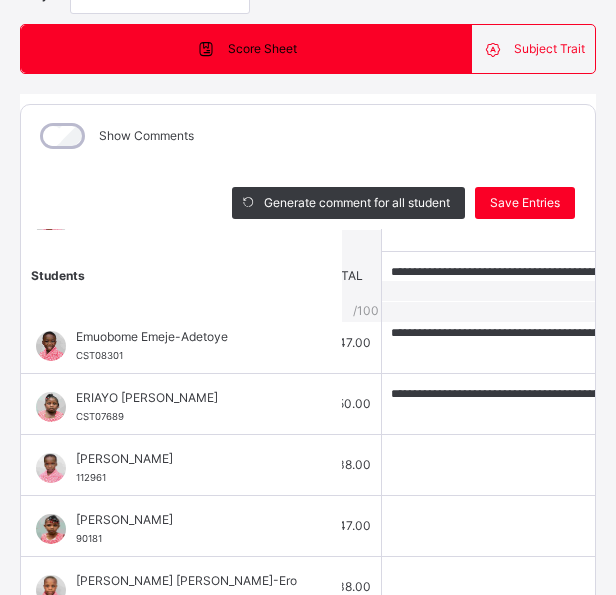 scroll, scrollTop: 205, scrollLeft: 572, axis: both 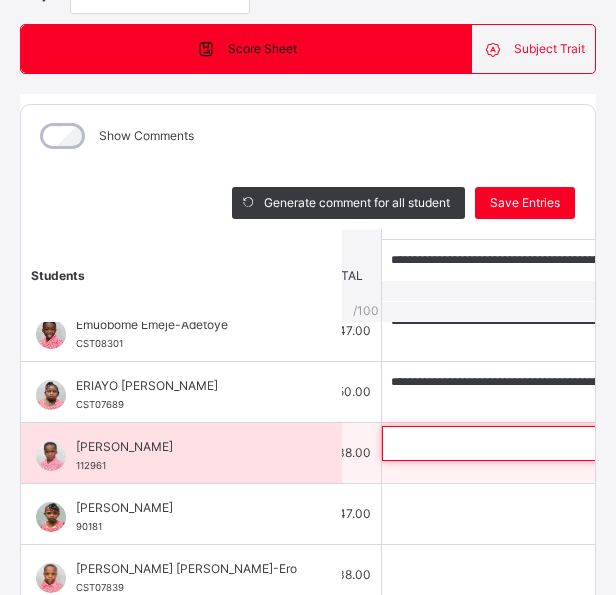 click at bounding box center [512, 443] 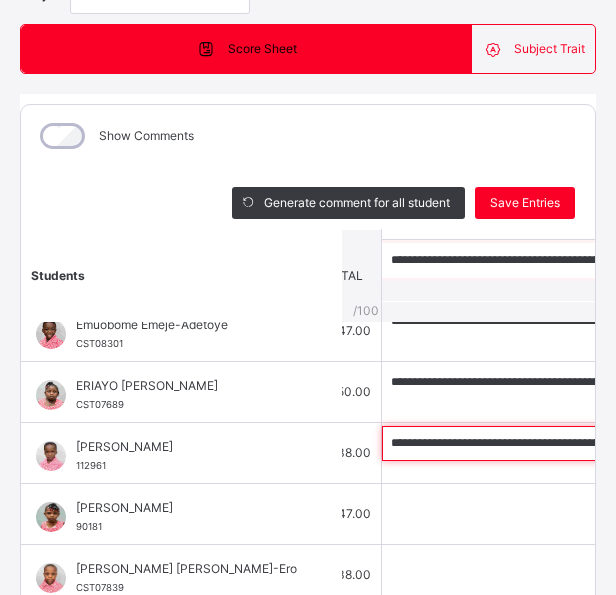 scroll, scrollTop: 0, scrollLeft: 633, axis: horizontal 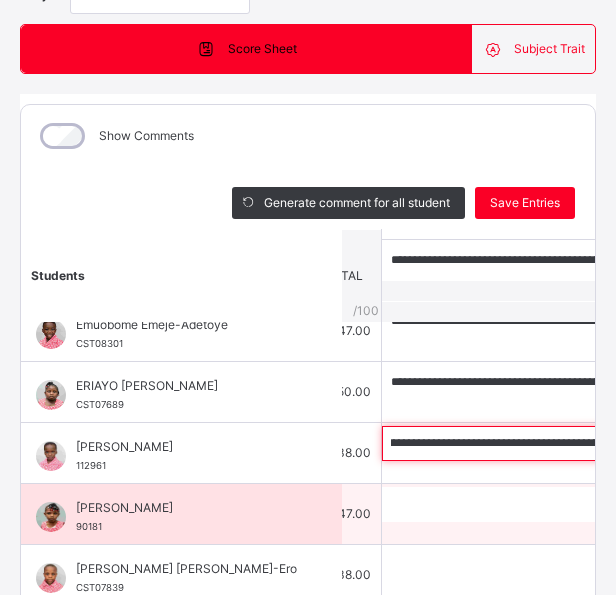 type on "**********" 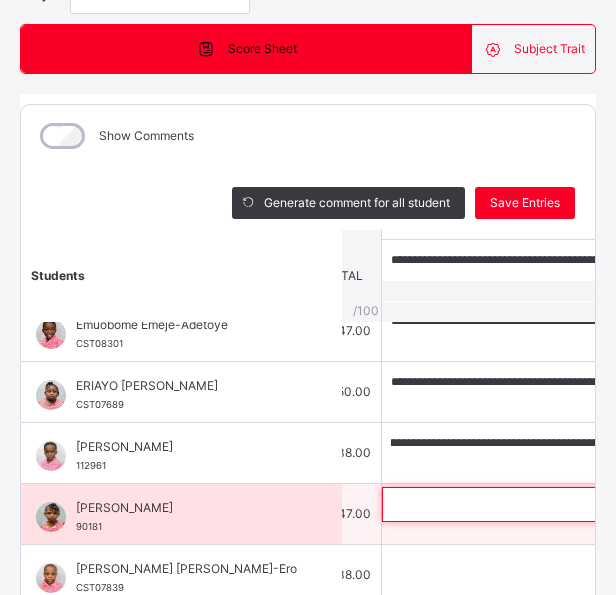 scroll, scrollTop: 0, scrollLeft: 0, axis: both 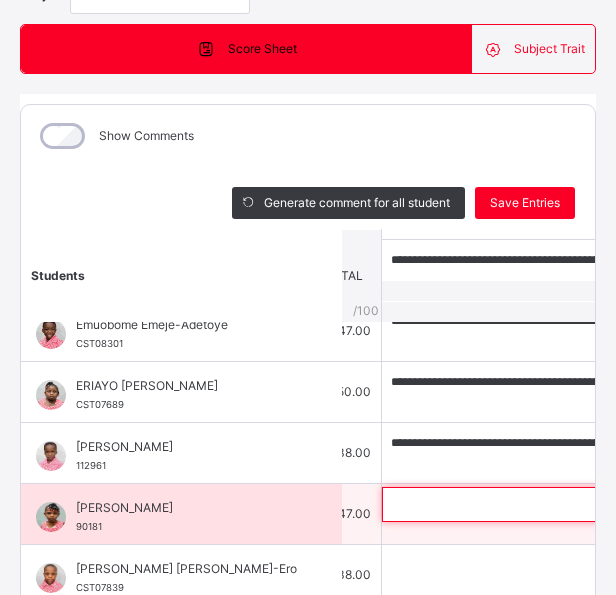 click at bounding box center (512, 504) 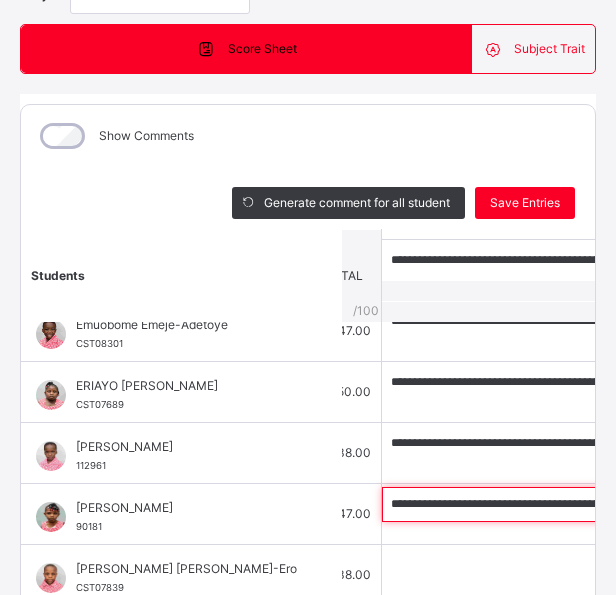 scroll, scrollTop: 0, scrollLeft: 262, axis: horizontal 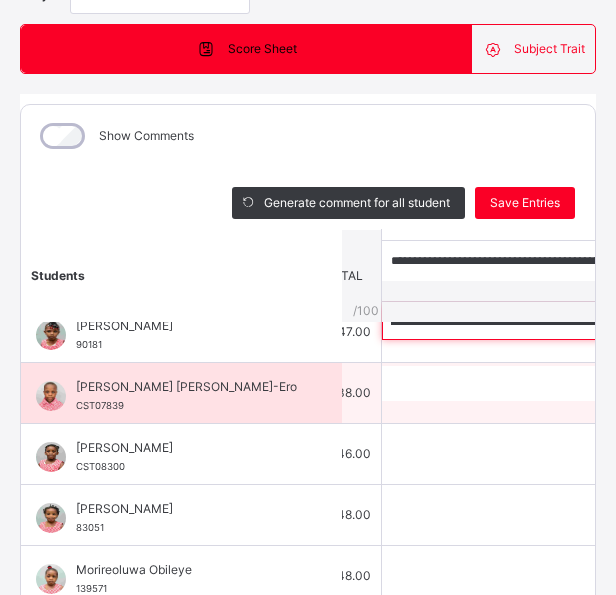type on "**********" 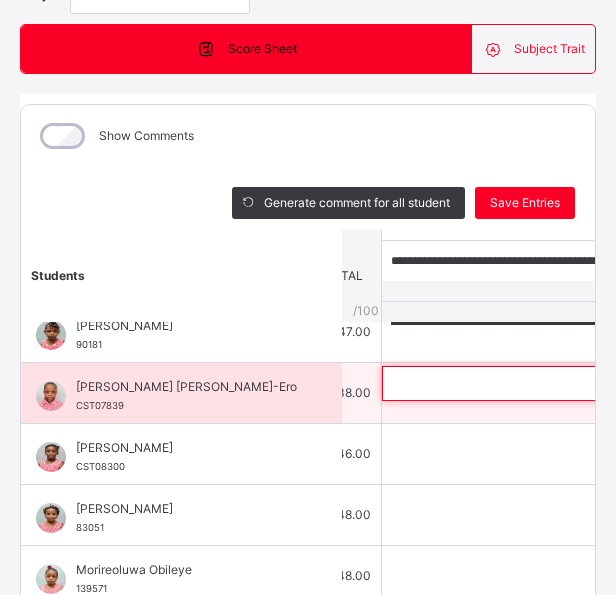 scroll, scrollTop: 0, scrollLeft: 0, axis: both 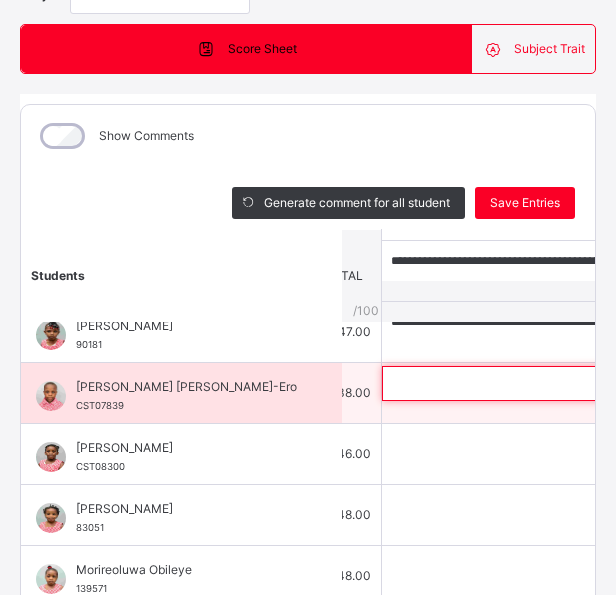 click at bounding box center (512, 383) 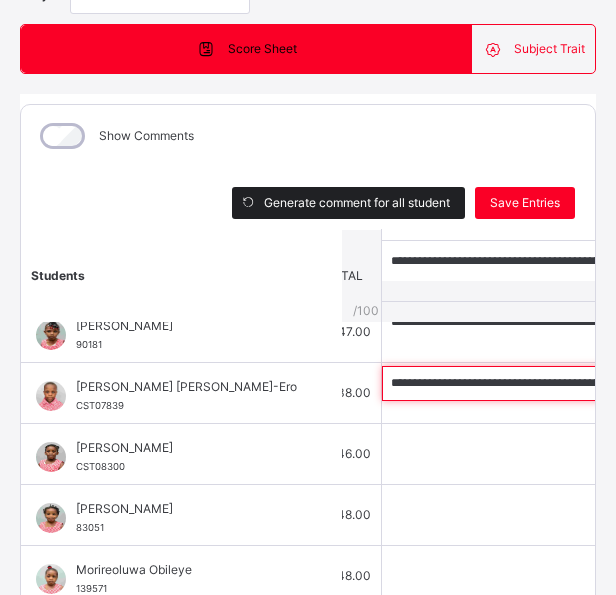 scroll, scrollTop: 0, scrollLeft: 497, axis: horizontal 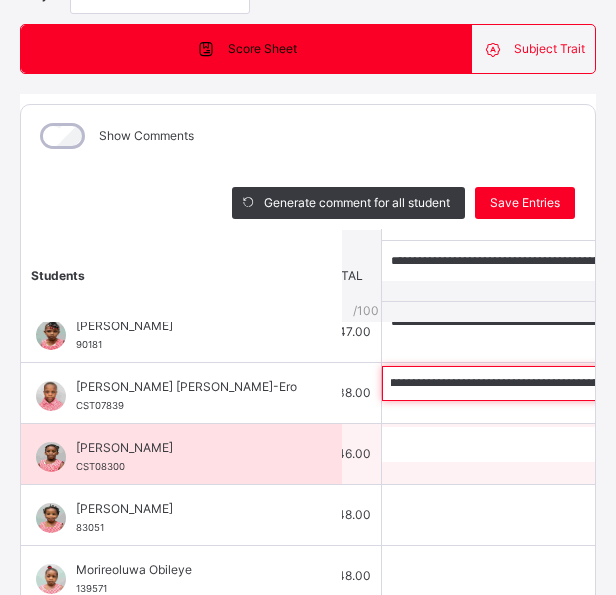 type on "**********" 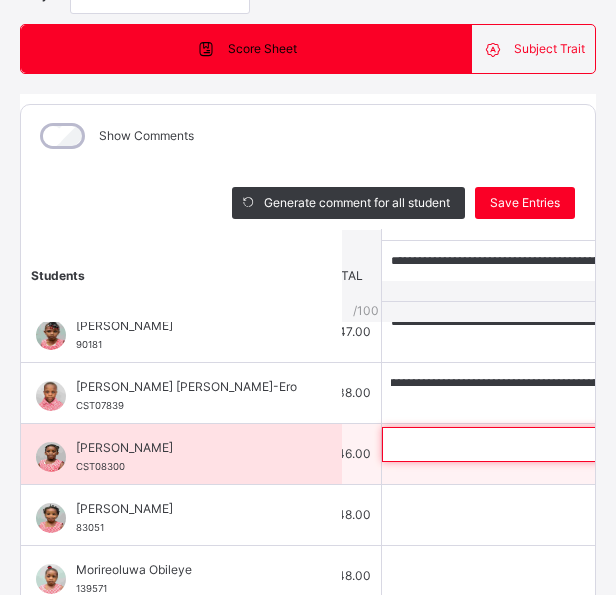 scroll, scrollTop: 0, scrollLeft: 0, axis: both 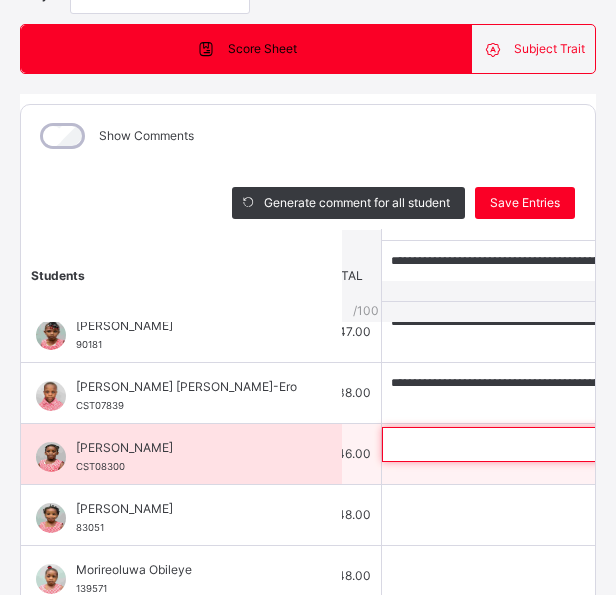 click at bounding box center [512, 444] 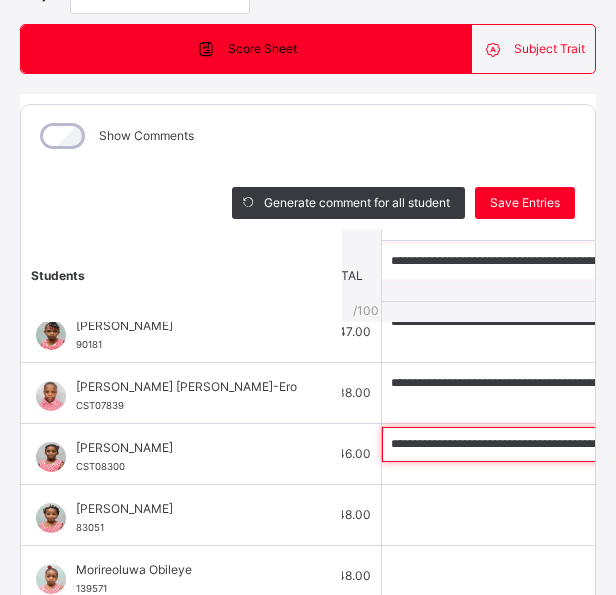 scroll, scrollTop: 0, scrollLeft: 771, axis: horizontal 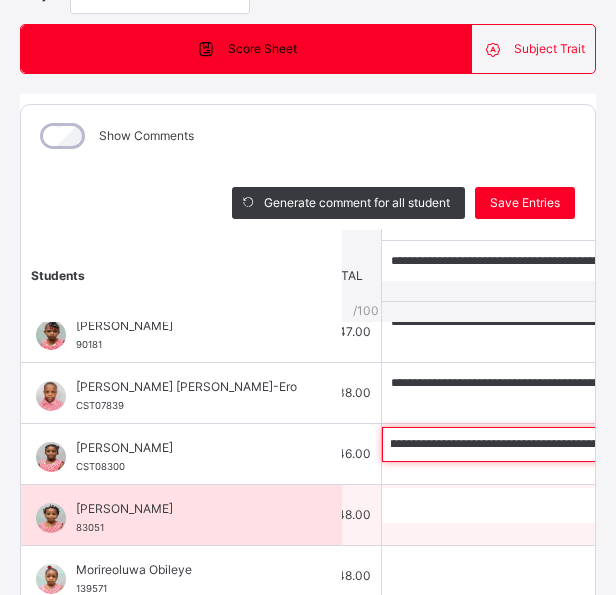 type on "**********" 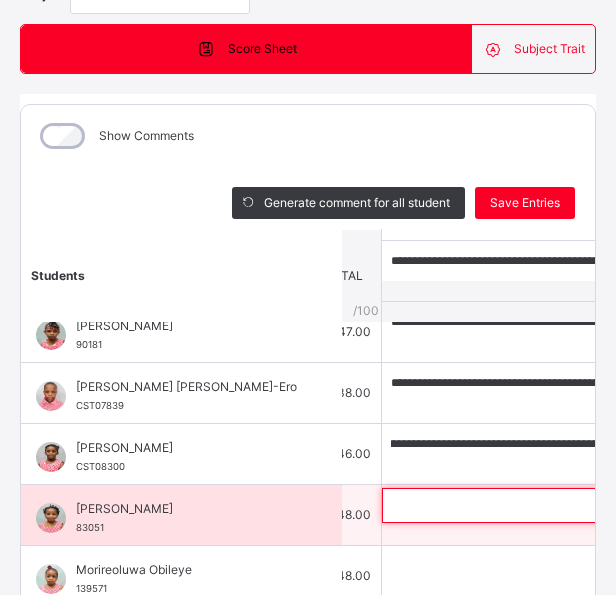 scroll, scrollTop: 0, scrollLeft: 0, axis: both 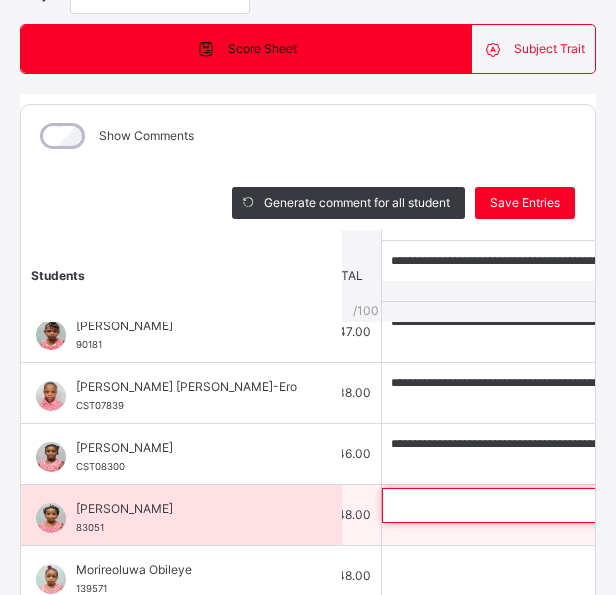 click at bounding box center [512, 505] 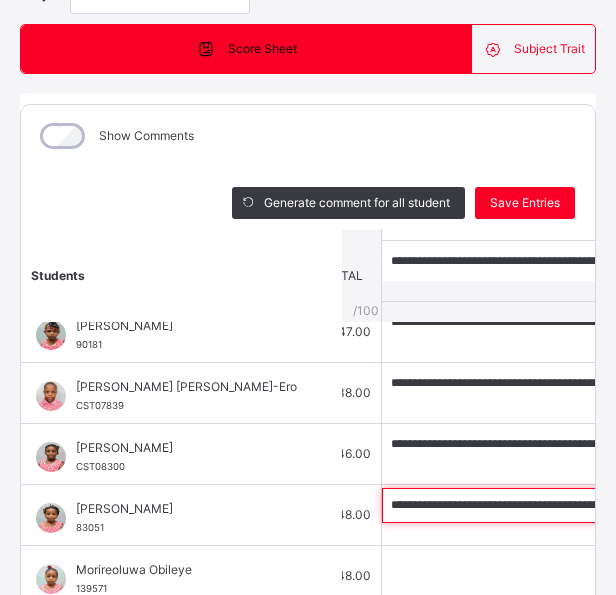 scroll, scrollTop: 0, scrollLeft: 760, axis: horizontal 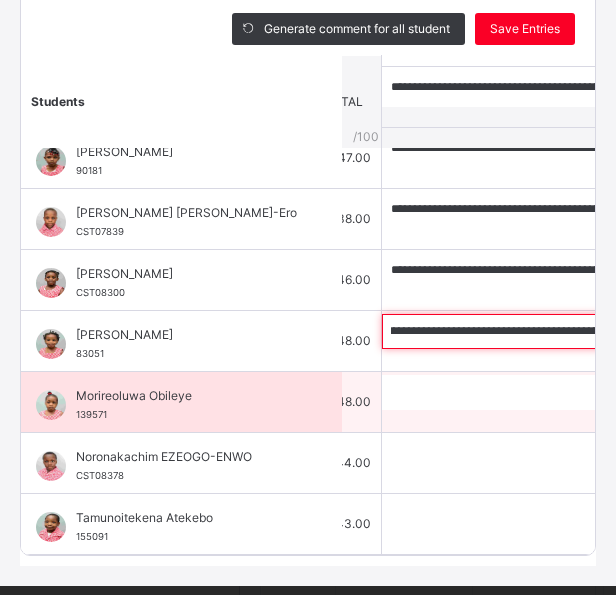 type on "**********" 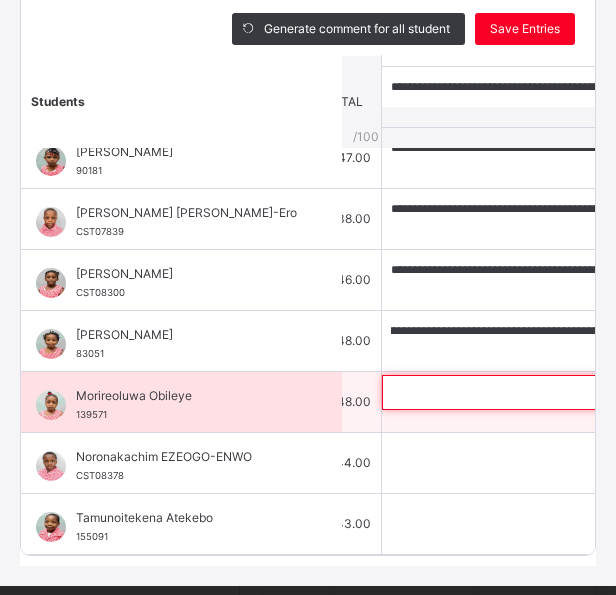 scroll, scrollTop: 0, scrollLeft: 0, axis: both 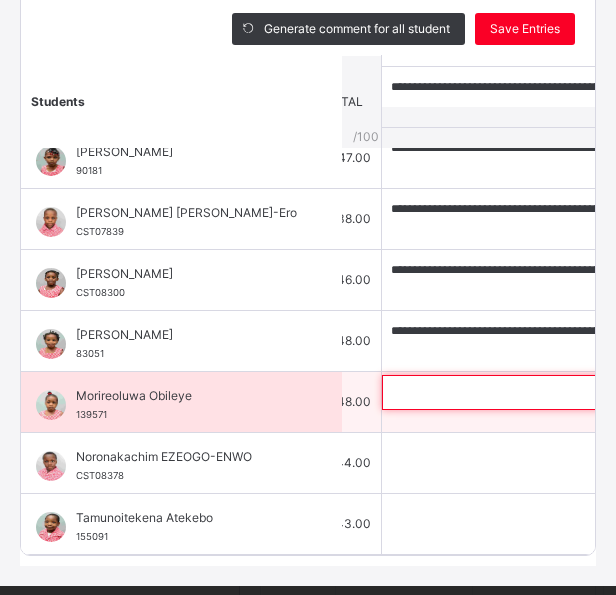 click at bounding box center (512, 392) 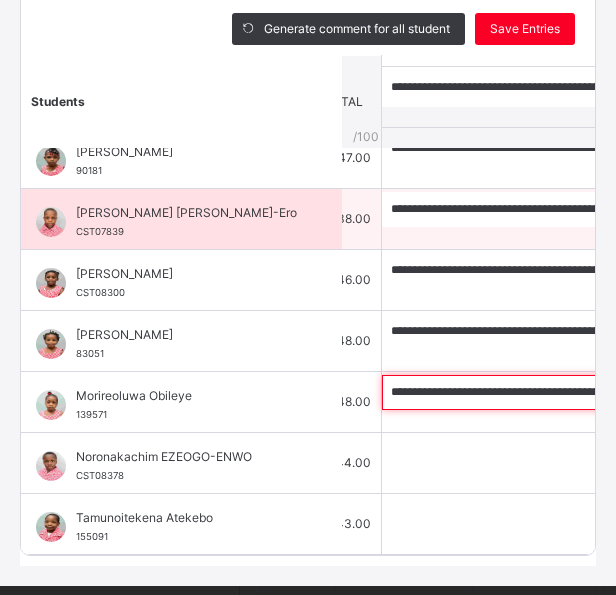 scroll, scrollTop: 0, scrollLeft: 819, axis: horizontal 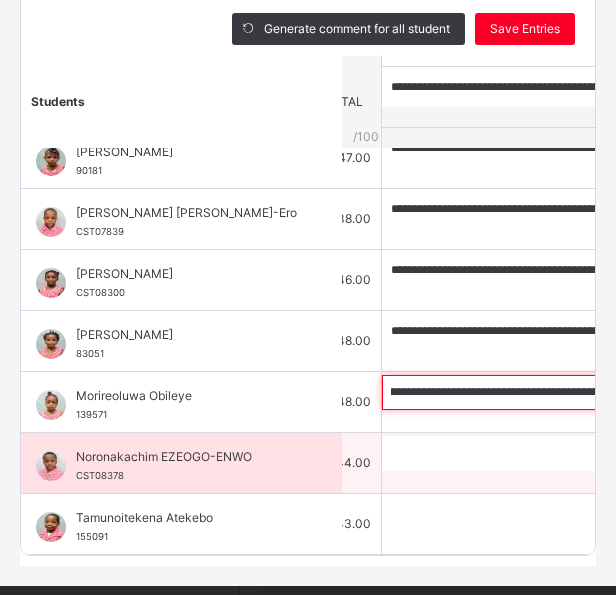 type on "**********" 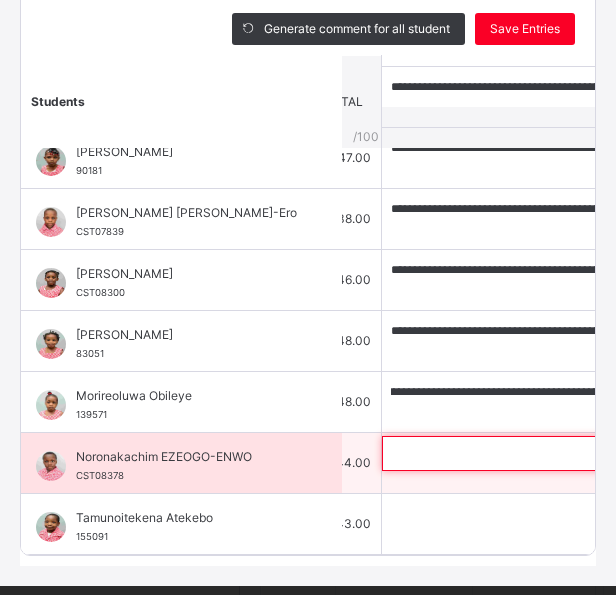 scroll, scrollTop: 0, scrollLeft: 0, axis: both 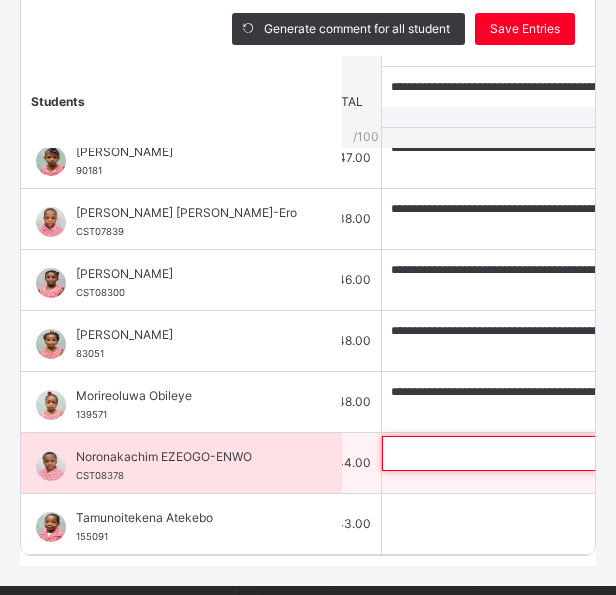 click at bounding box center [512, 453] 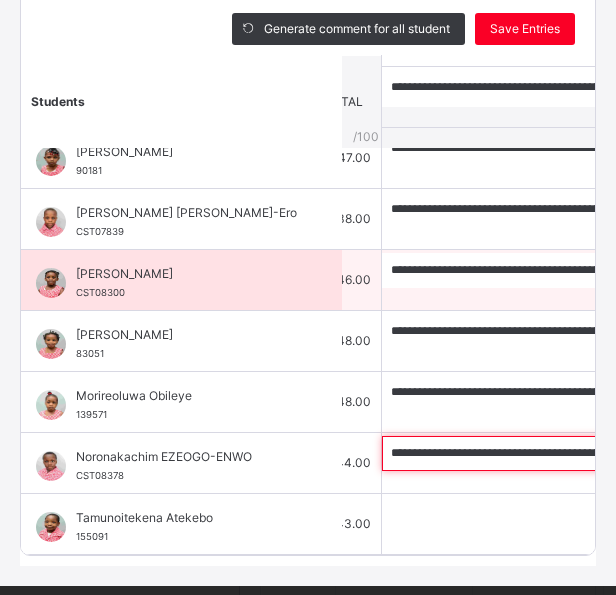 scroll, scrollTop: 0, scrollLeft: 330, axis: horizontal 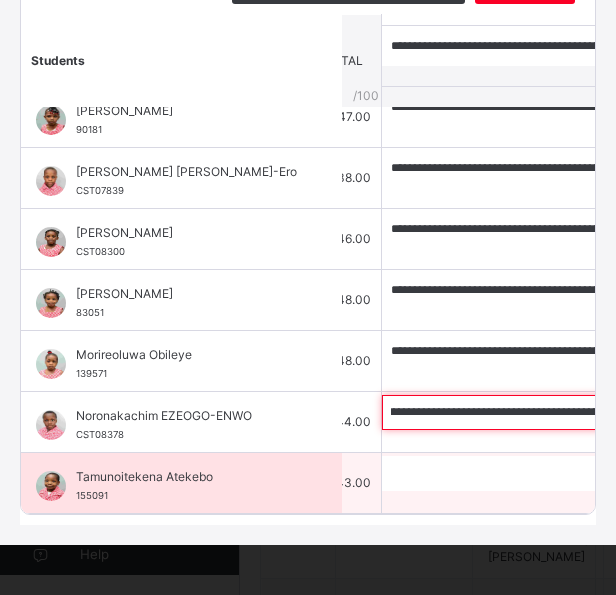 type on "**********" 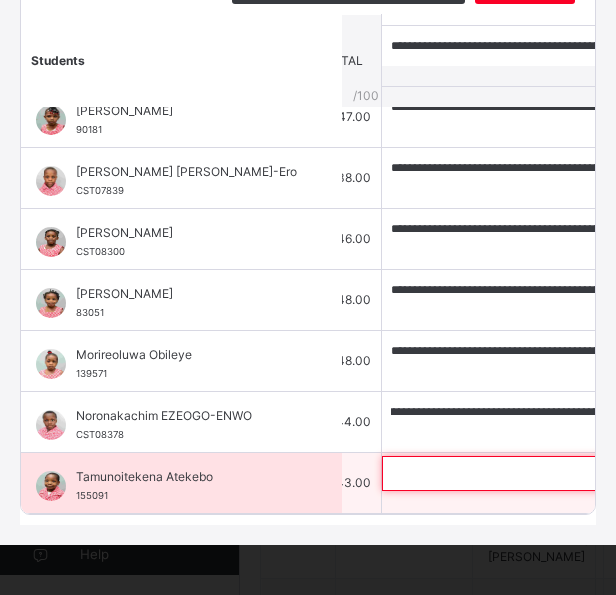 scroll, scrollTop: 0, scrollLeft: 0, axis: both 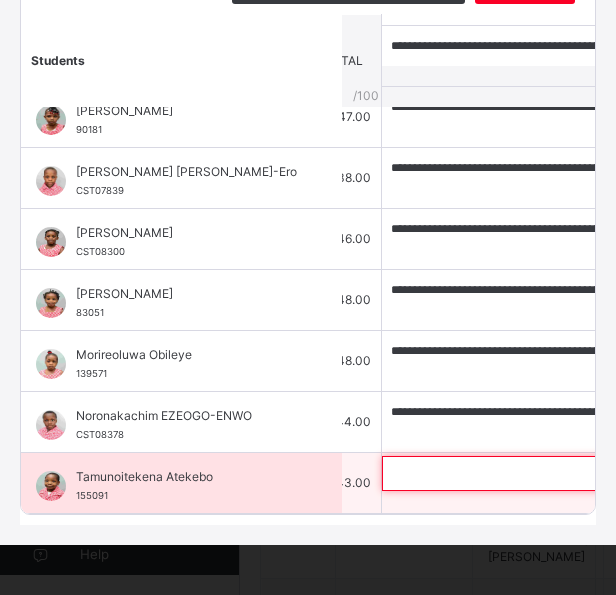 click at bounding box center [512, 473] 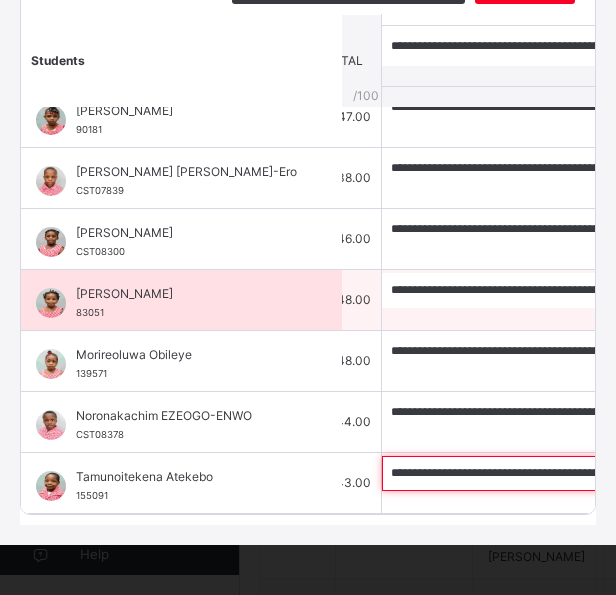 scroll, scrollTop: 0, scrollLeft: 550, axis: horizontal 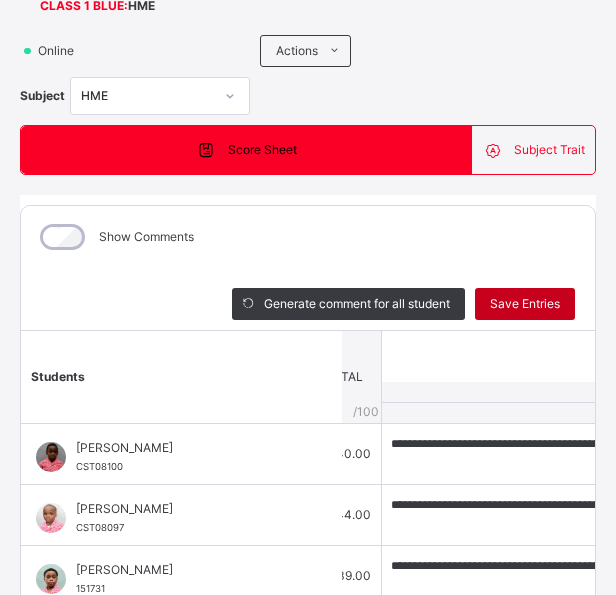 type on "**********" 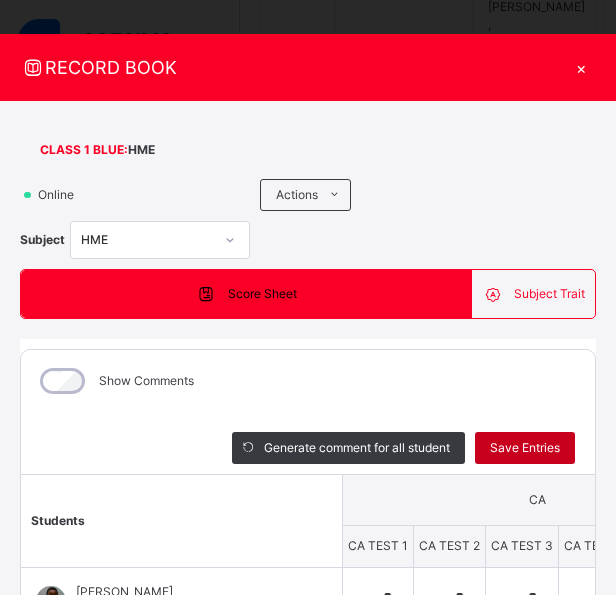 scroll, scrollTop: 0, scrollLeft: 13, axis: horizontal 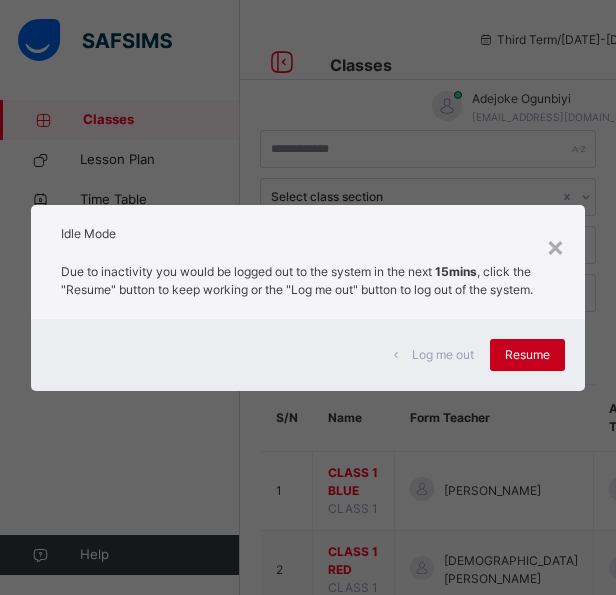 click on "Resume" at bounding box center (527, 355) 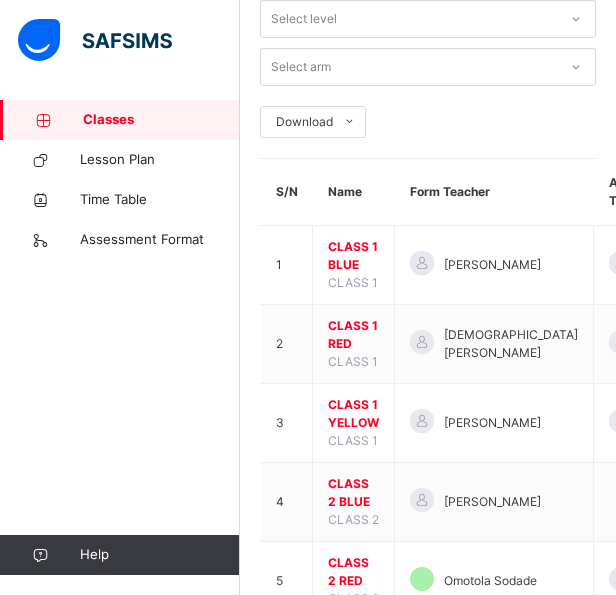 scroll, scrollTop: 227, scrollLeft: 0, axis: vertical 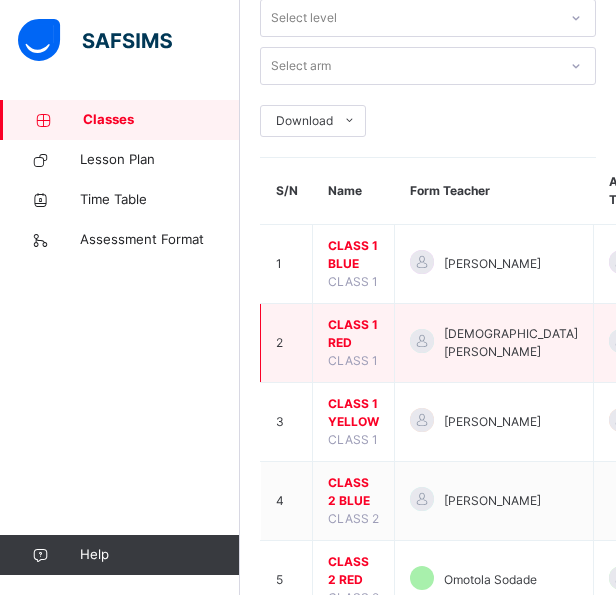 click on "CLASS 1   RED" at bounding box center (353, 334) 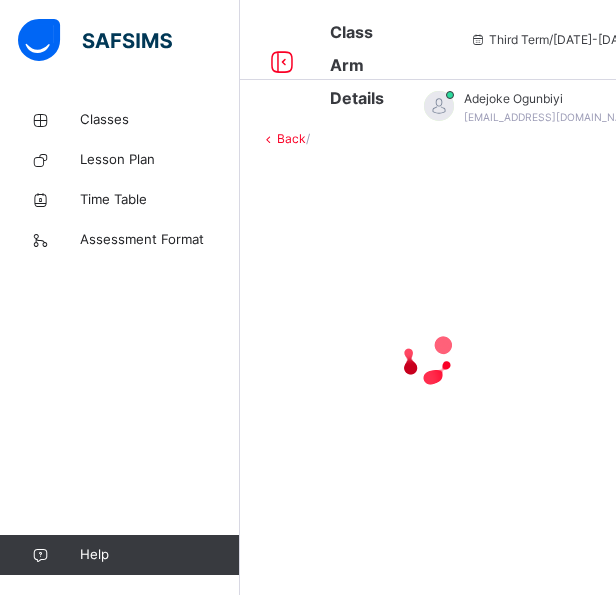 scroll, scrollTop: 0, scrollLeft: 0, axis: both 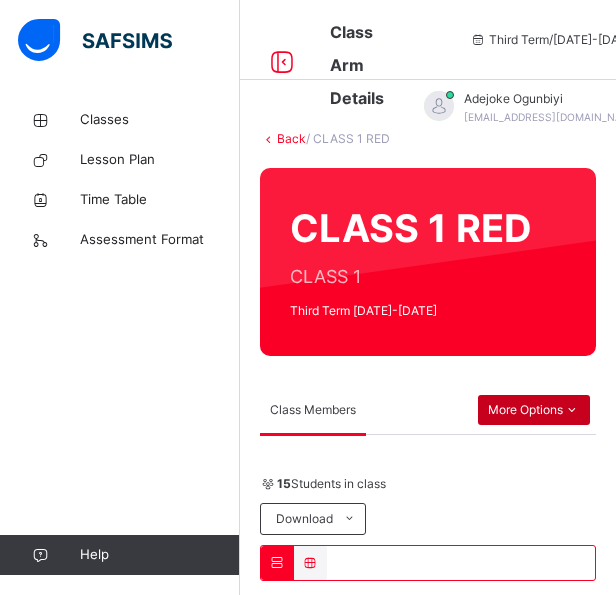 click at bounding box center (571, 410) 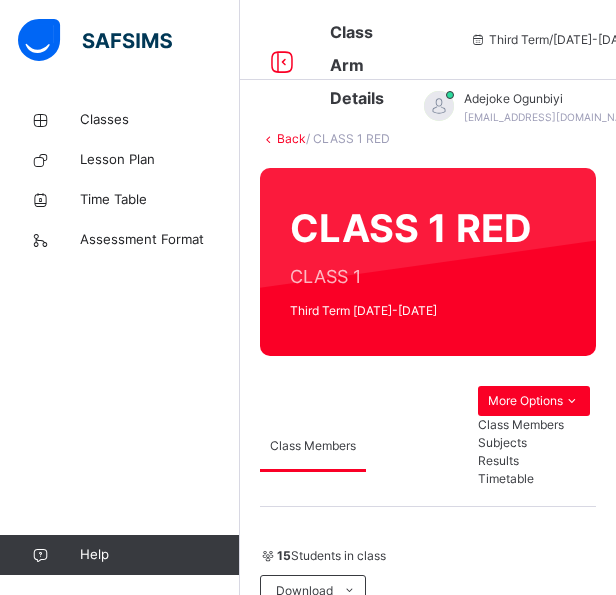 click on "Subjects" at bounding box center [534, 443] 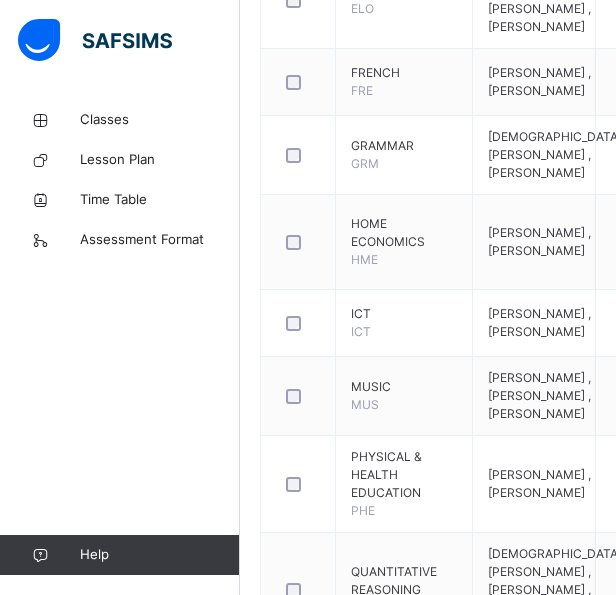 scroll, scrollTop: 985, scrollLeft: 0, axis: vertical 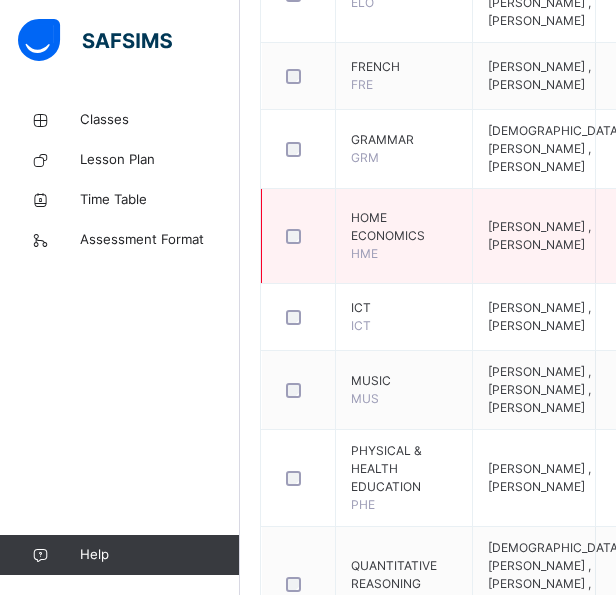 click at bounding box center (664, 218) 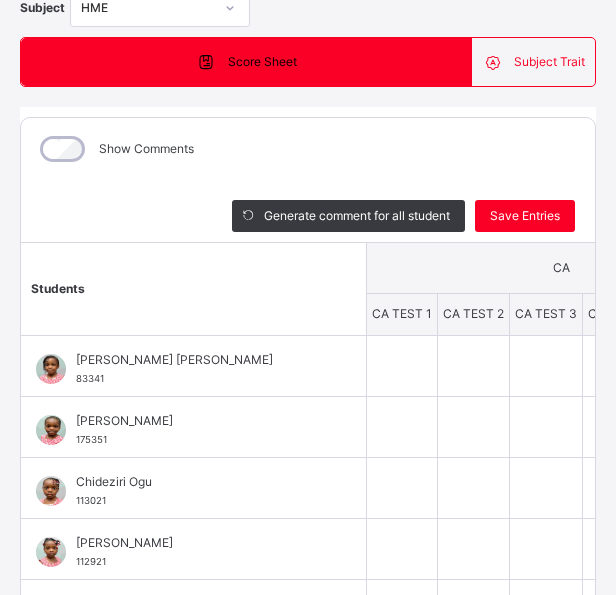 scroll, scrollTop: 260, scrollLeft: 0, axis: vertical 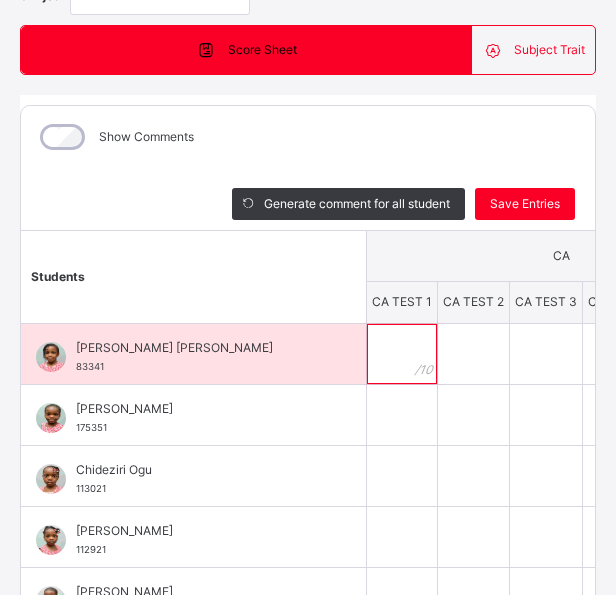 click at bounding box center (402, 354) 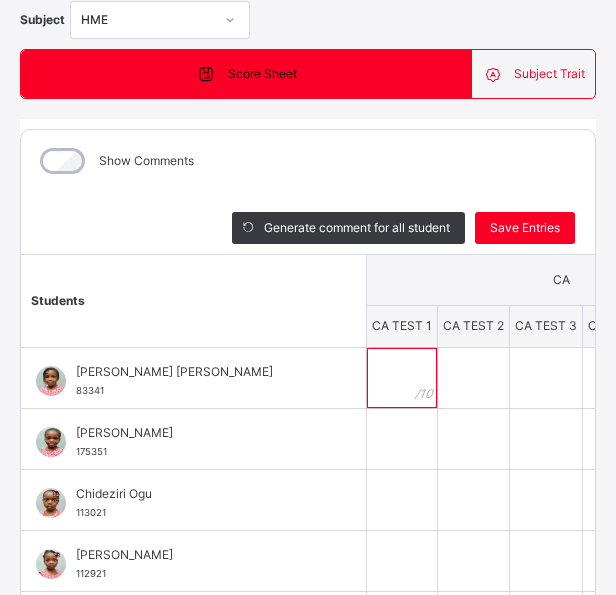 scroll, scrollTop: 261, scrollLeft: 0, axis: vertical 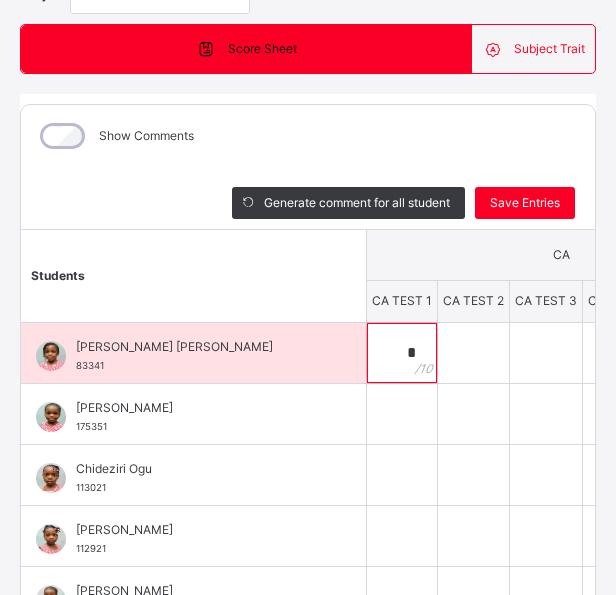 type on "*" 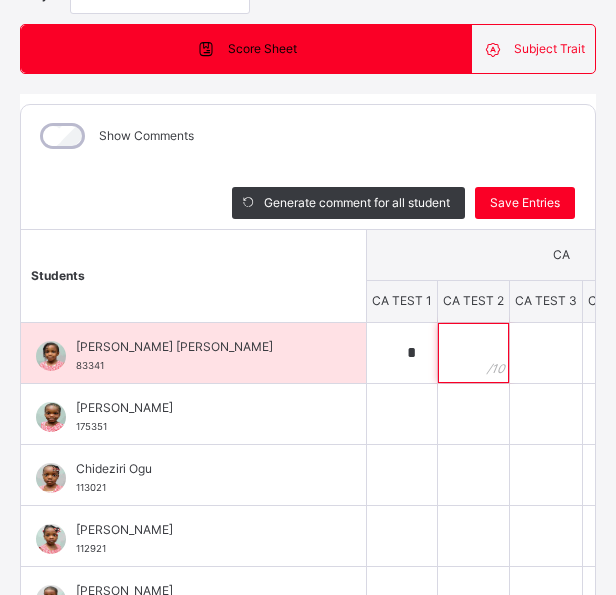 click at bounding box center (473, 353) 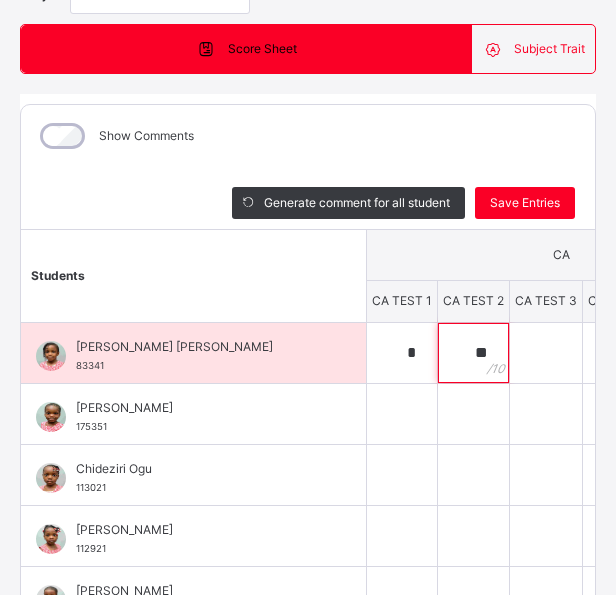 type on "**" 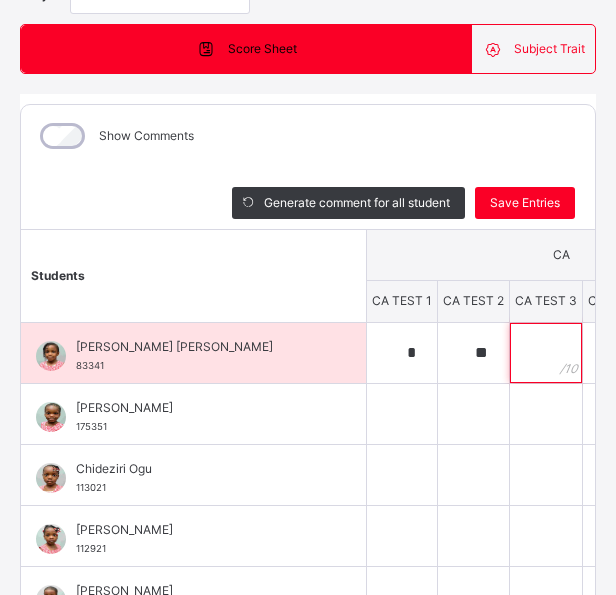 click at bounding box center (546, 353) 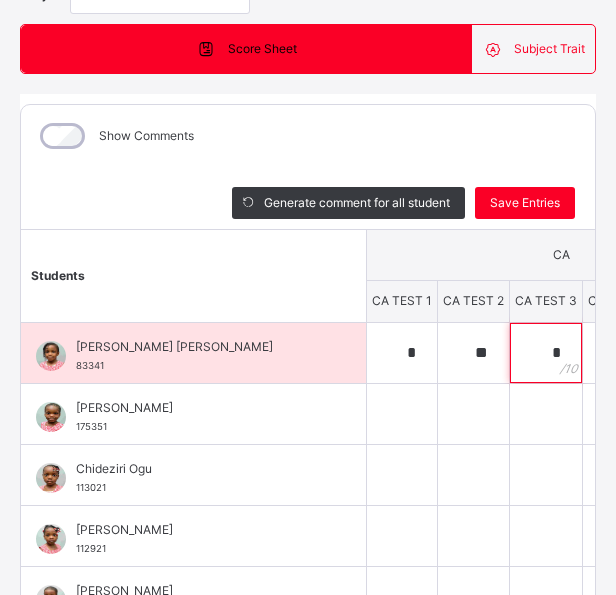 type on "*" 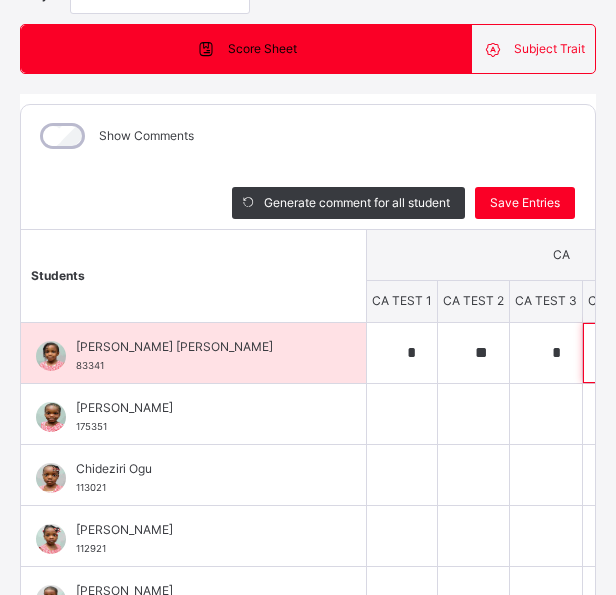 click at bounding box center (619, 353) 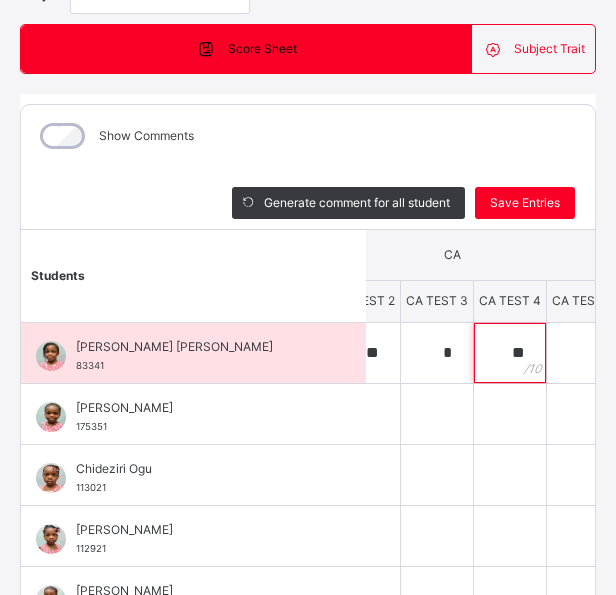 scroll, scrollTop: 0, scrollLeft: 110, axis: horizontal 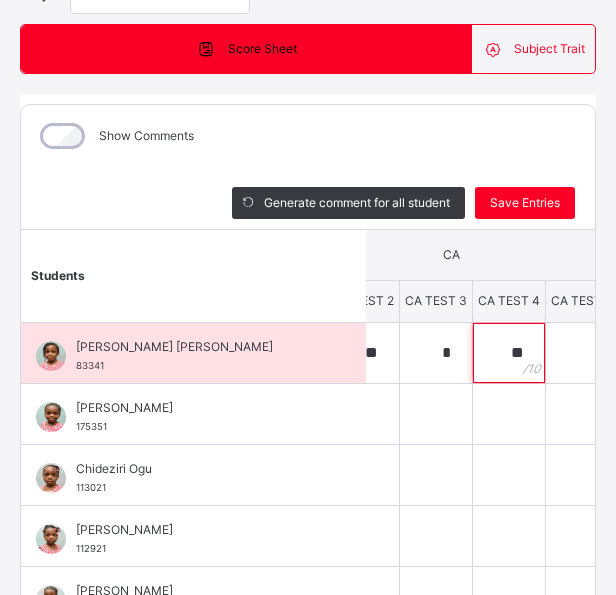 type on "**" 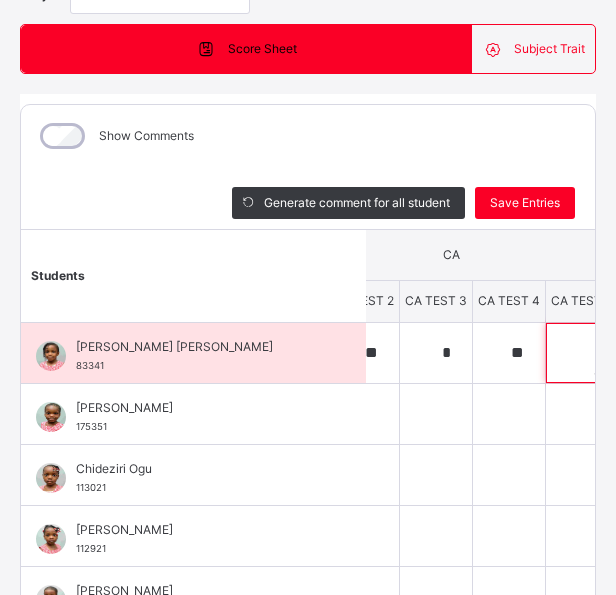 click at bounding box center (581, 353) 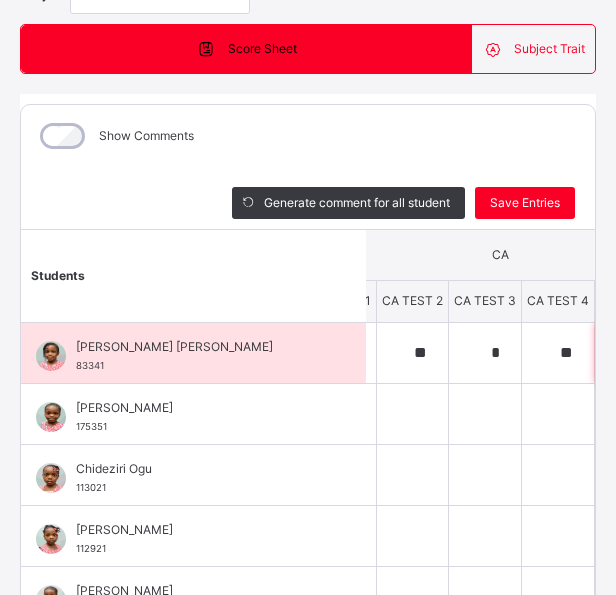 scroll, scrollTop: 0, scrollLeft: 60, axis: horizontal 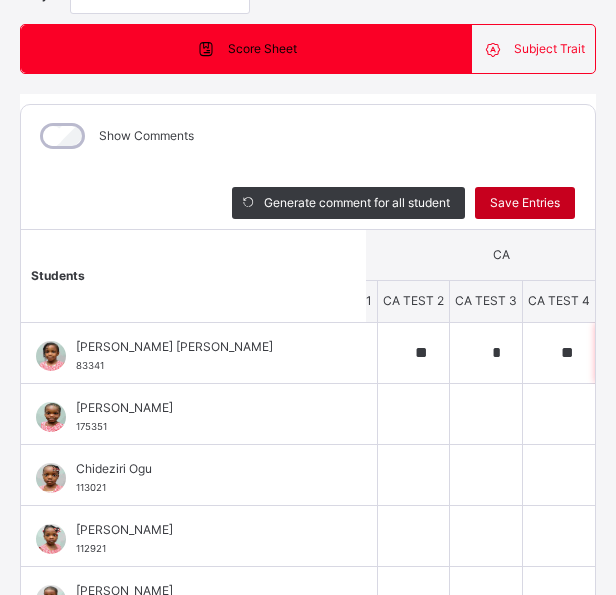 type on "**" 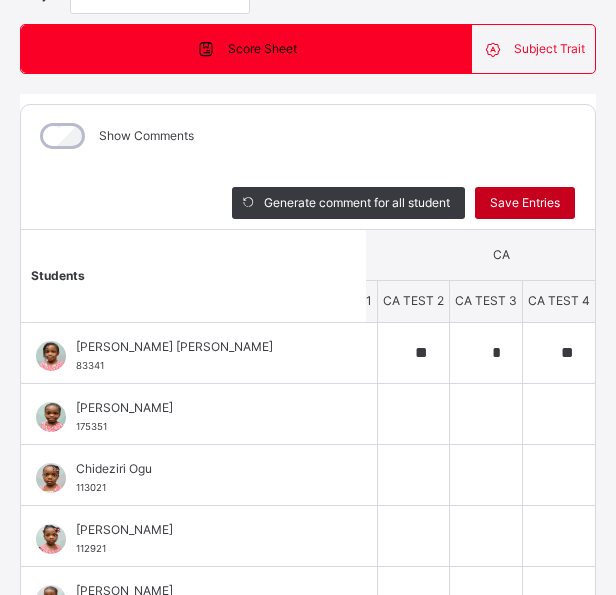 click on "Save Entries" at bounding box center [525, 203] 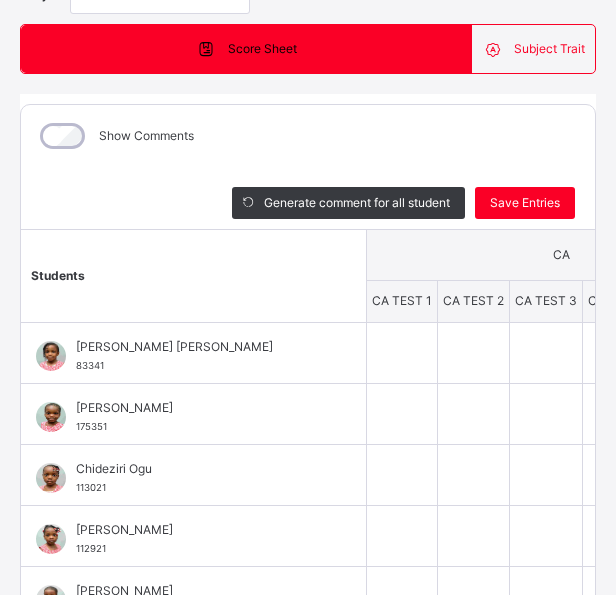 type on "*" 